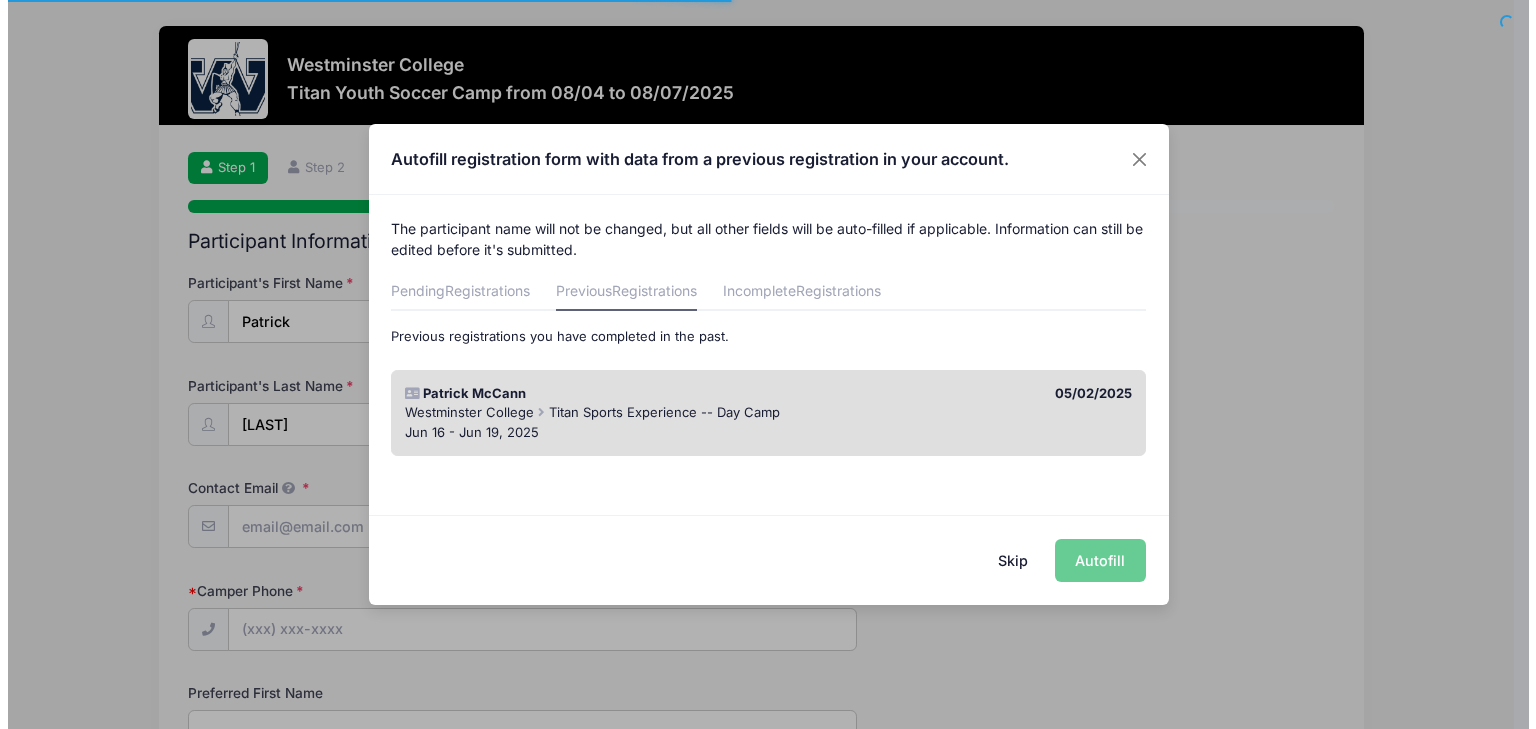 scroll, scrollTop: 0, scrollLeft: 0, axis: both 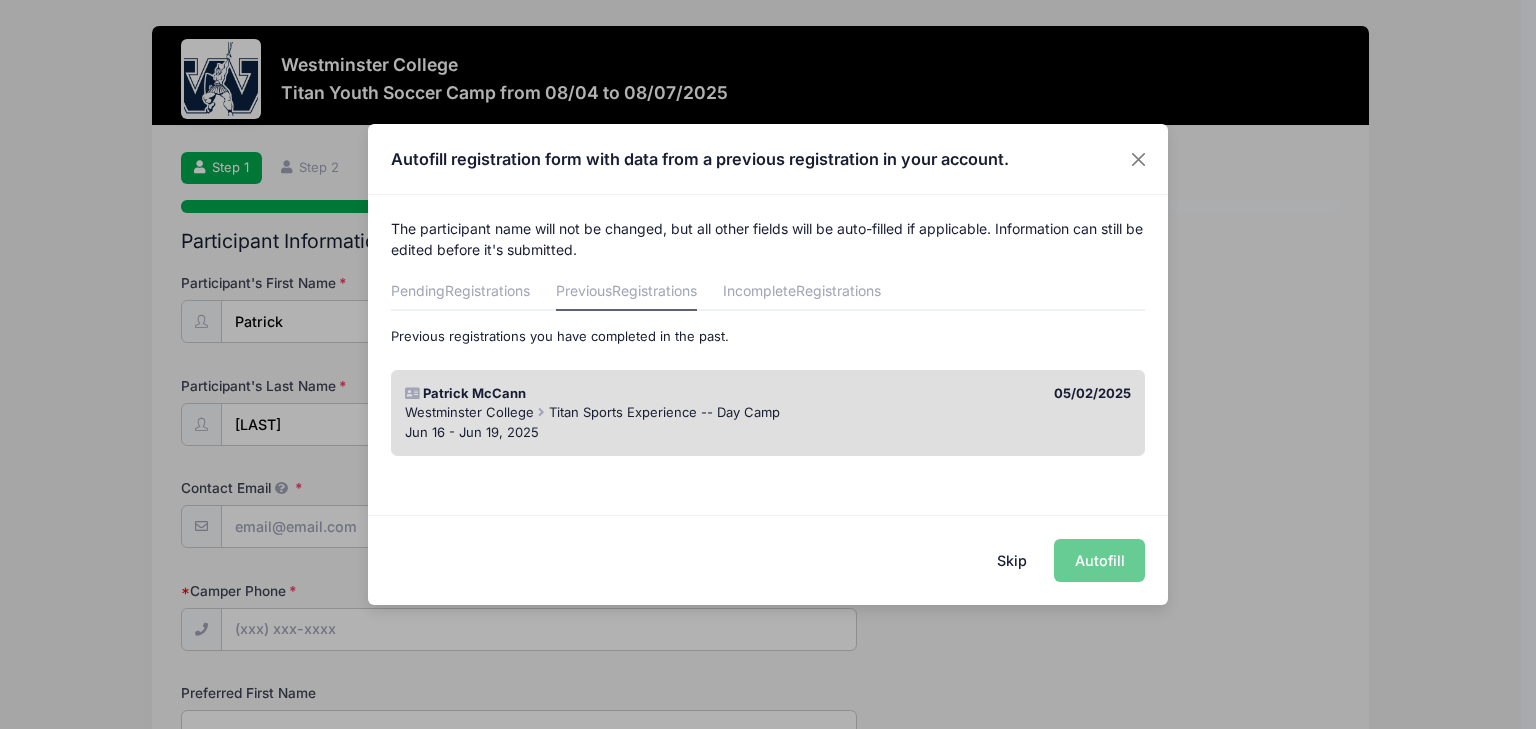 click on "Westminster College
Titan Sports Experience -- Day Camp" at bounding box center (768, 413) 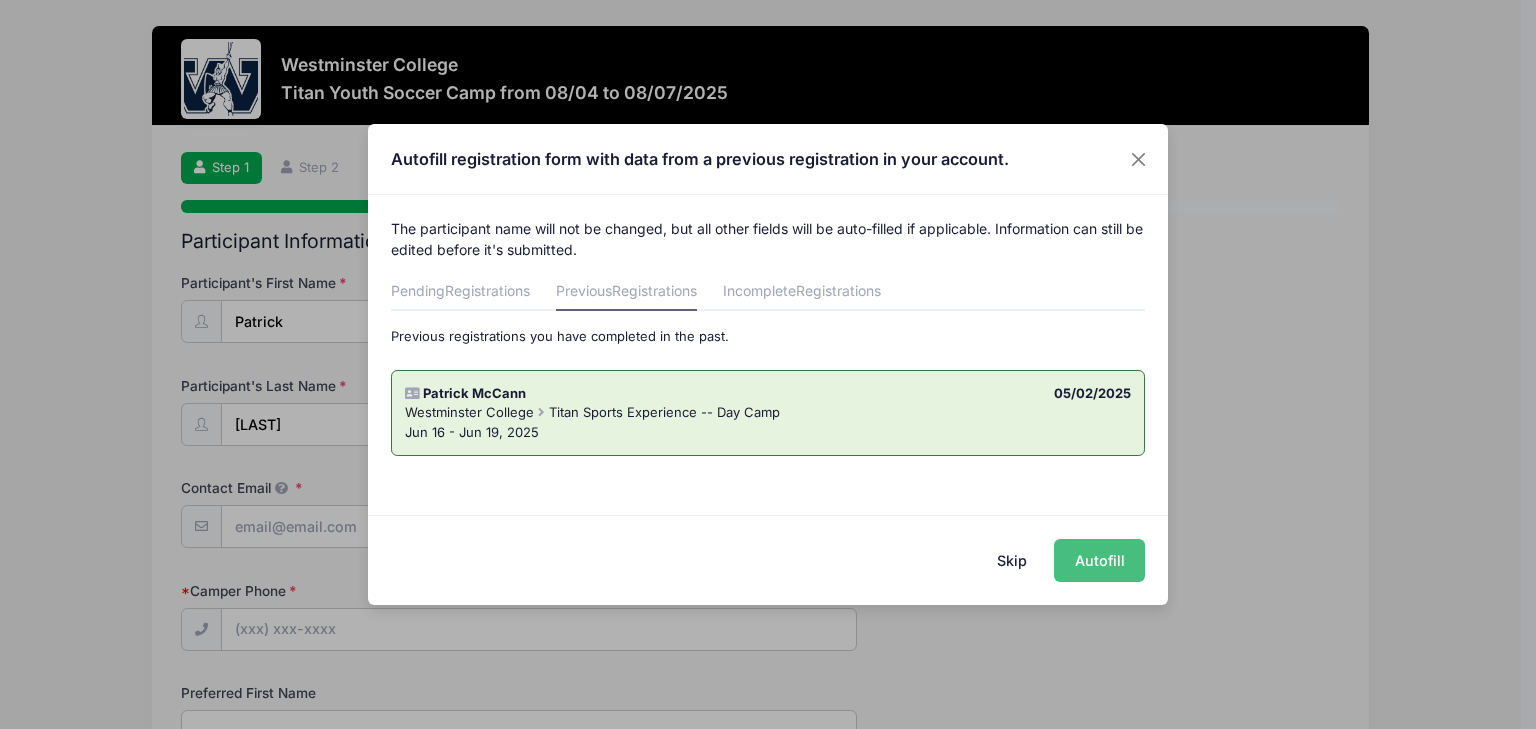 click on "Autofill" at bounding box center [1099, 560] 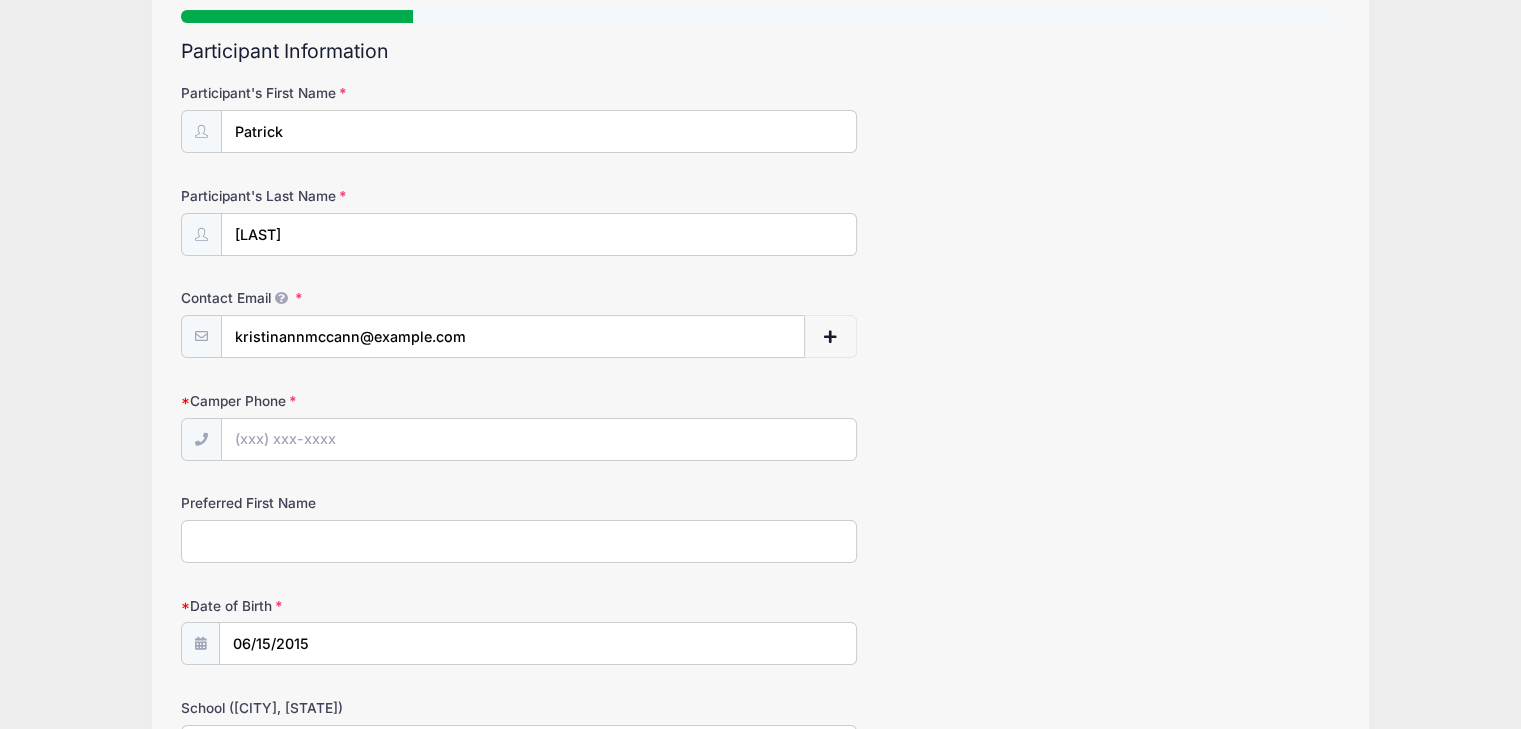 scroll, scrollTop: 200, scrollLeft: 0, axis: vertical 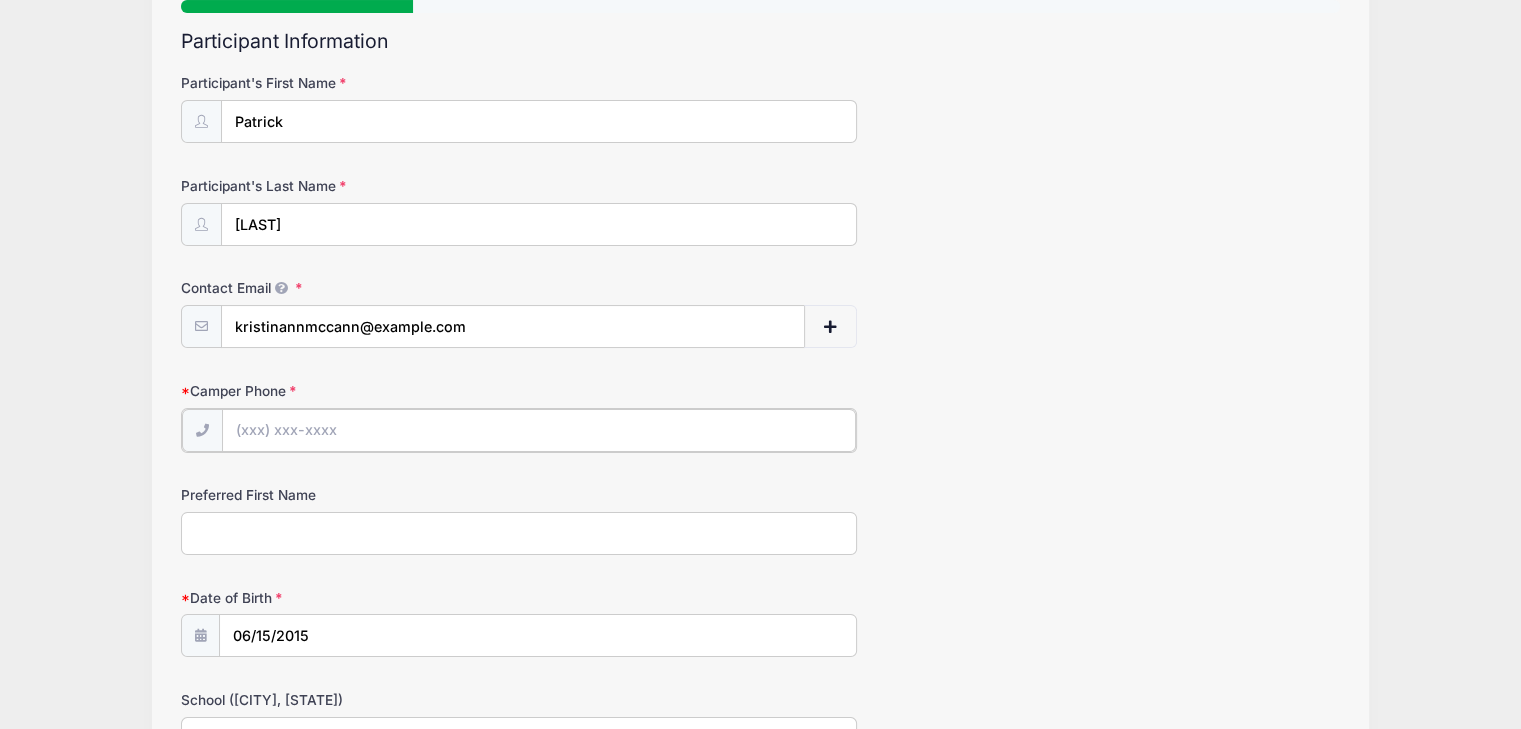 click on "Camper Phone" at bounding box center [539, 430] 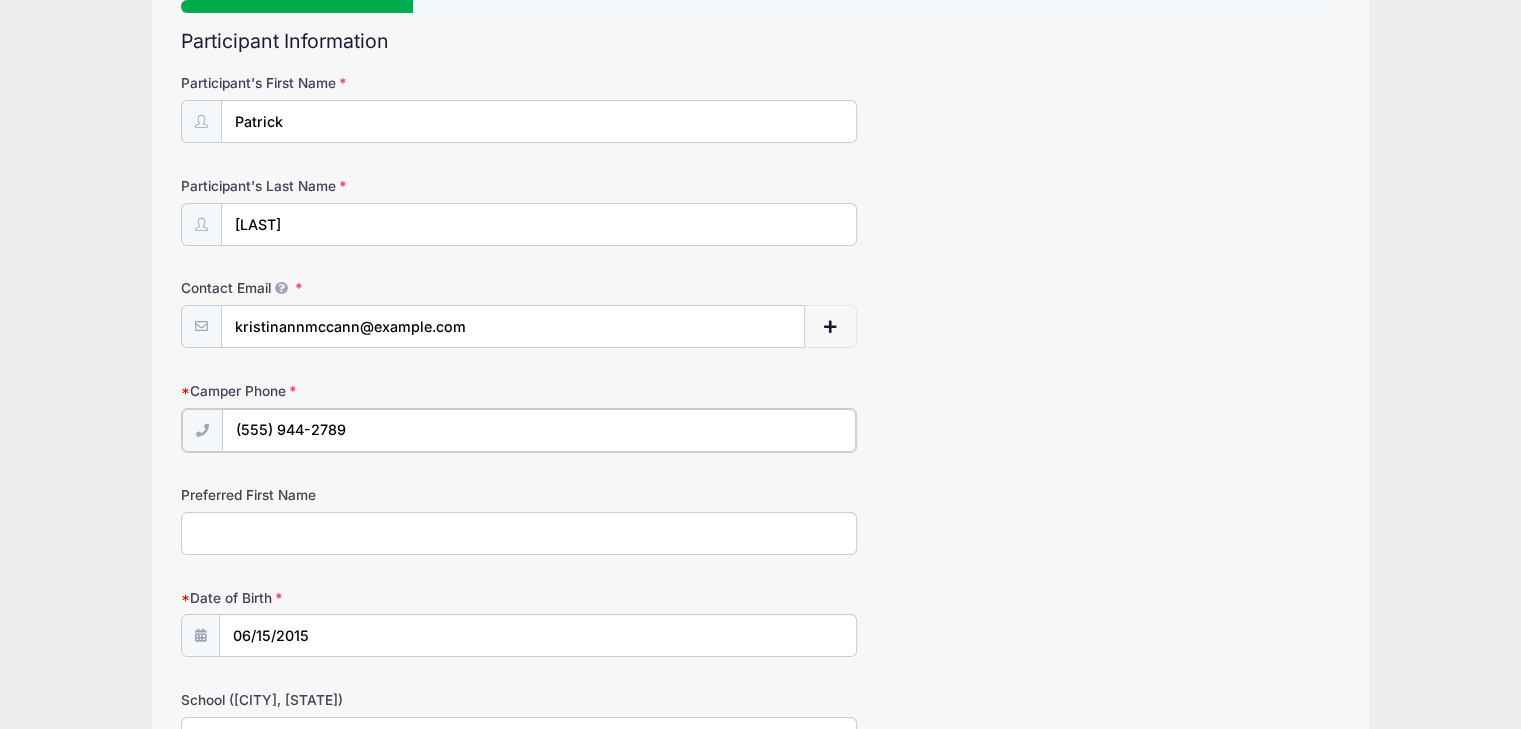 type on "(555) 944-2789" 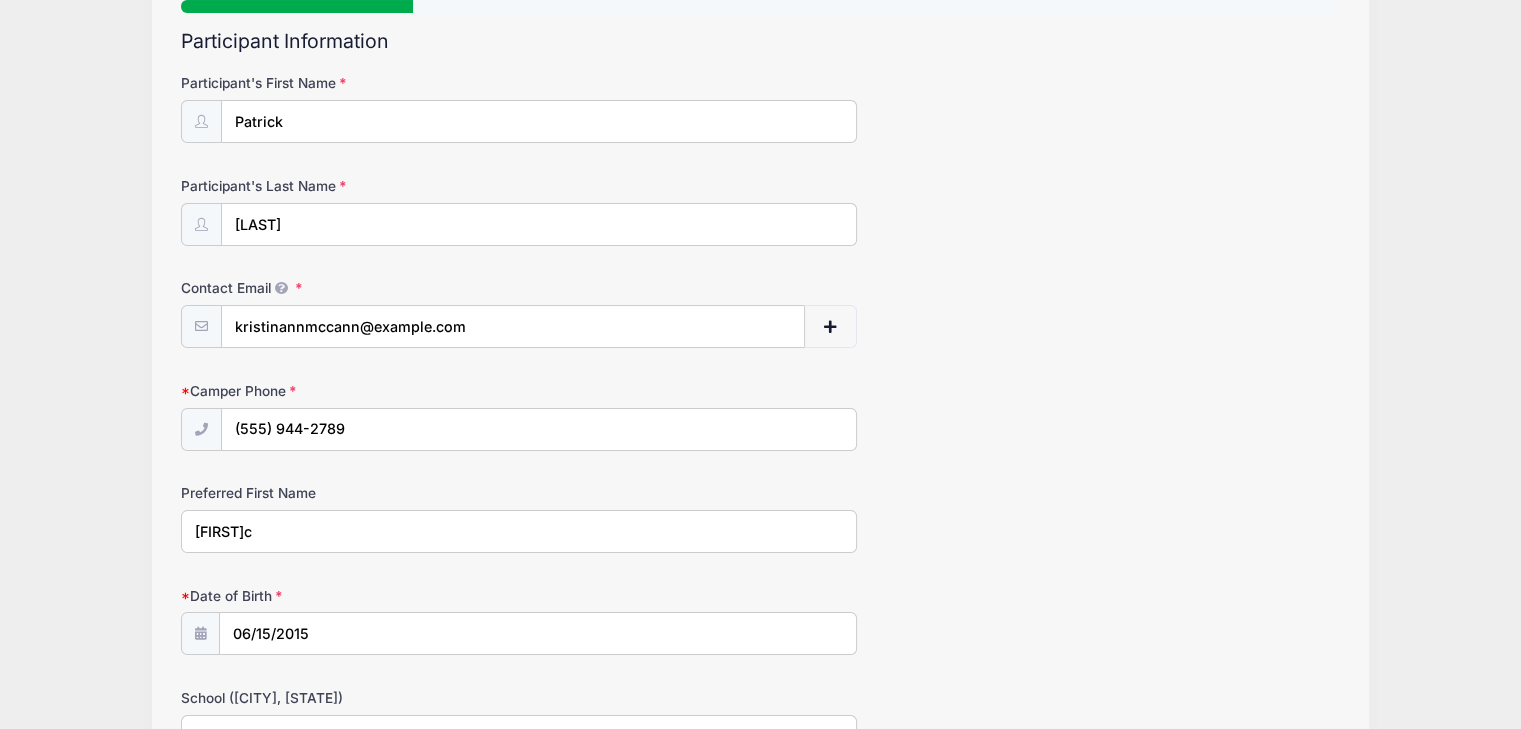 type on "[FIRST]c" 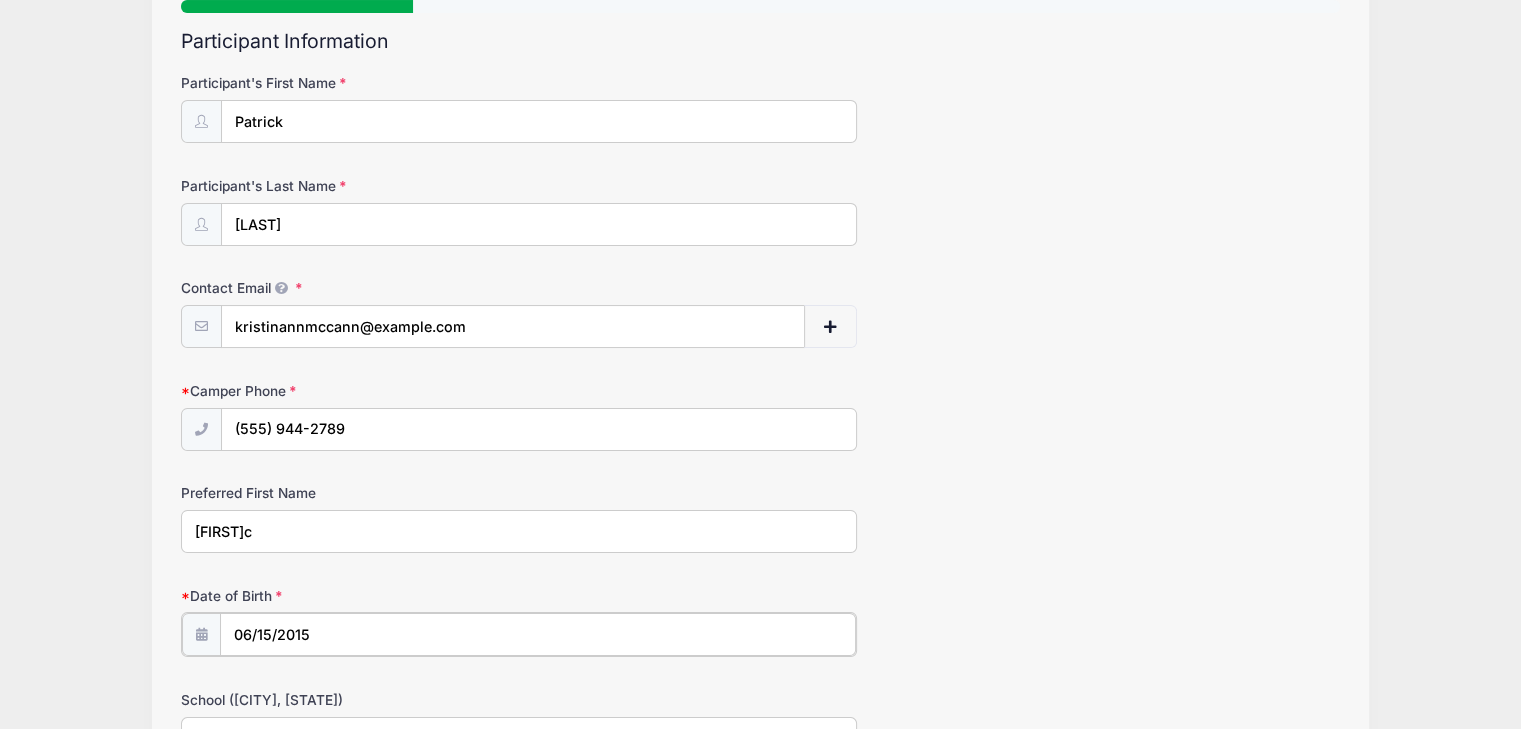 type on "2015" 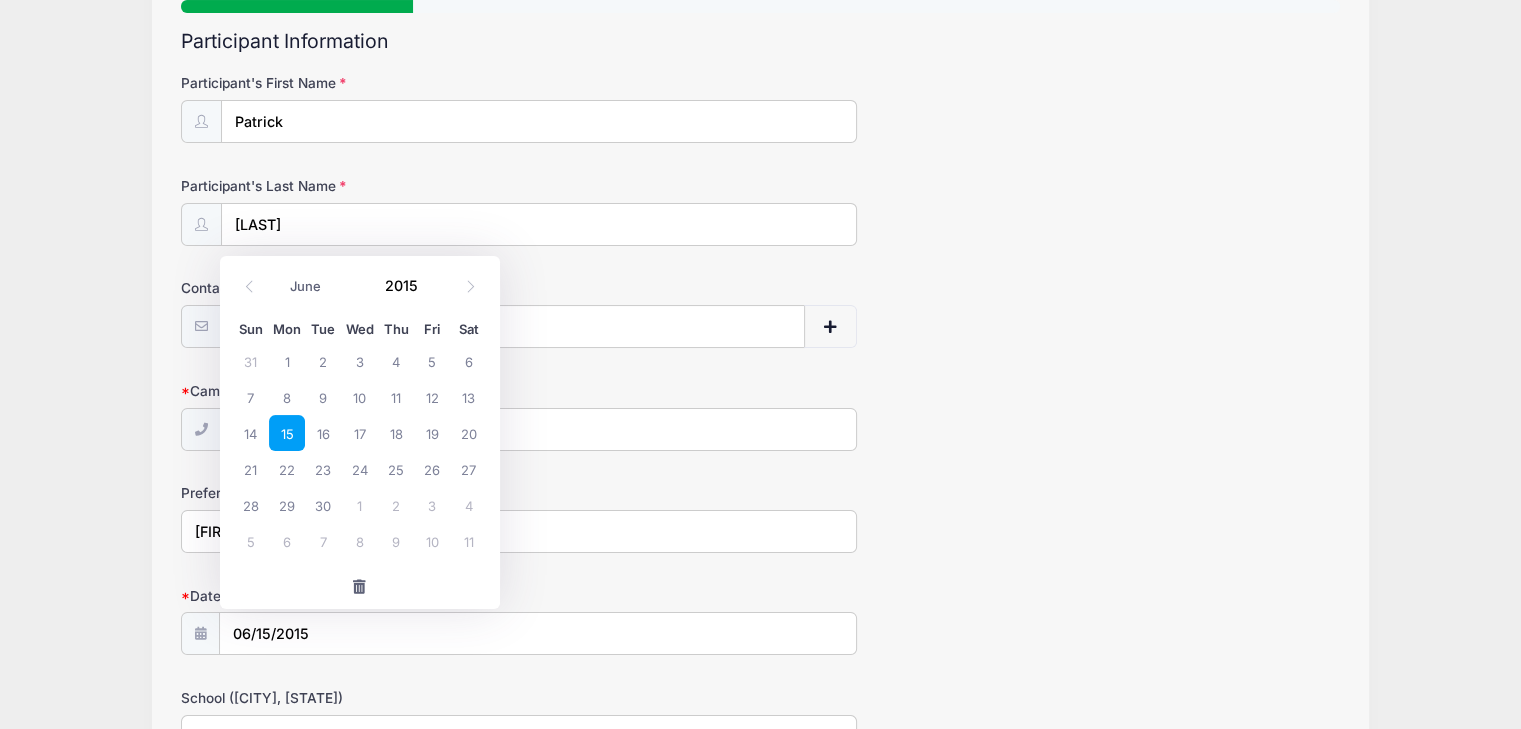 click on "Contact Email
kristinannmccann@example.com" at bounding box center (760, 313) 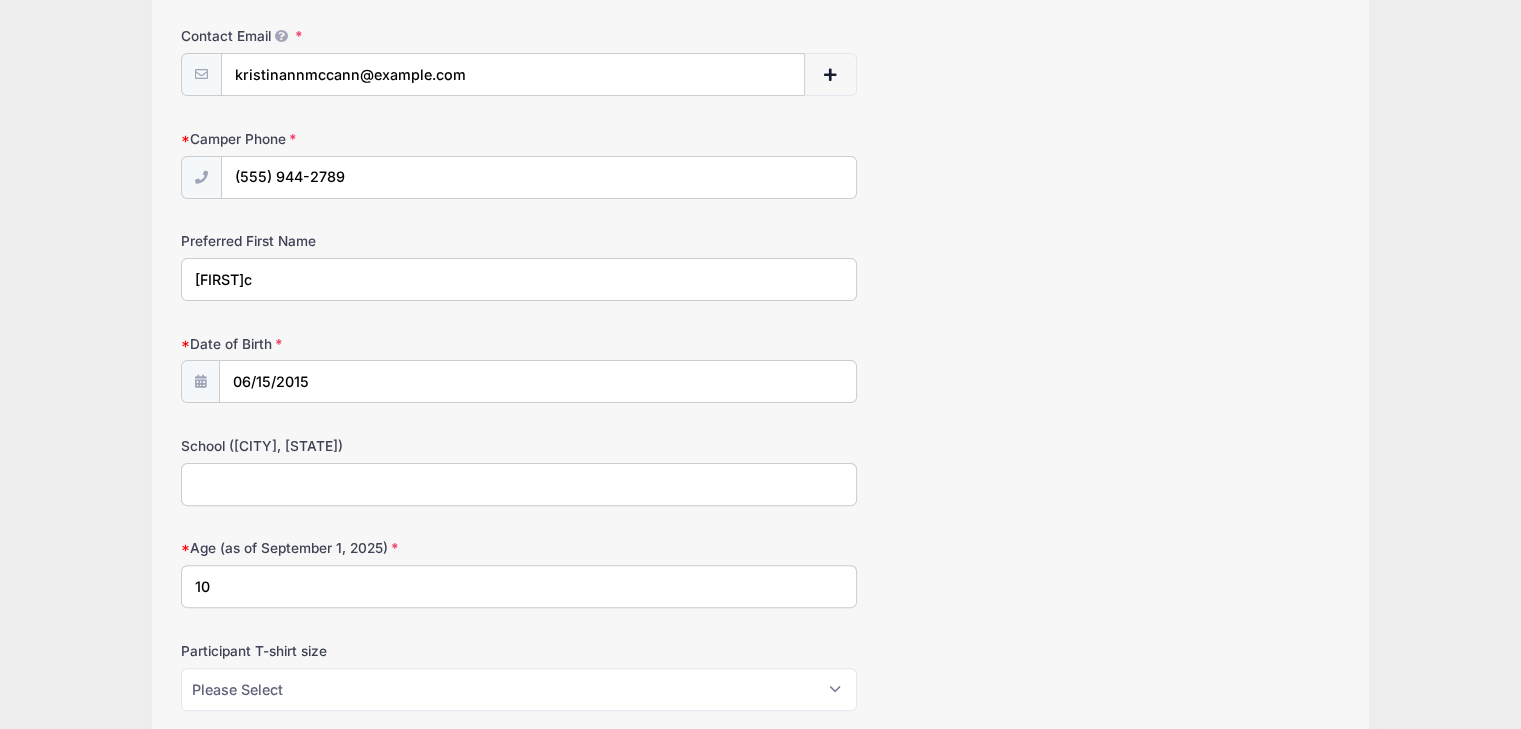 scroll, scrollTop: 500, scrollLeft: 0, axis: vertical 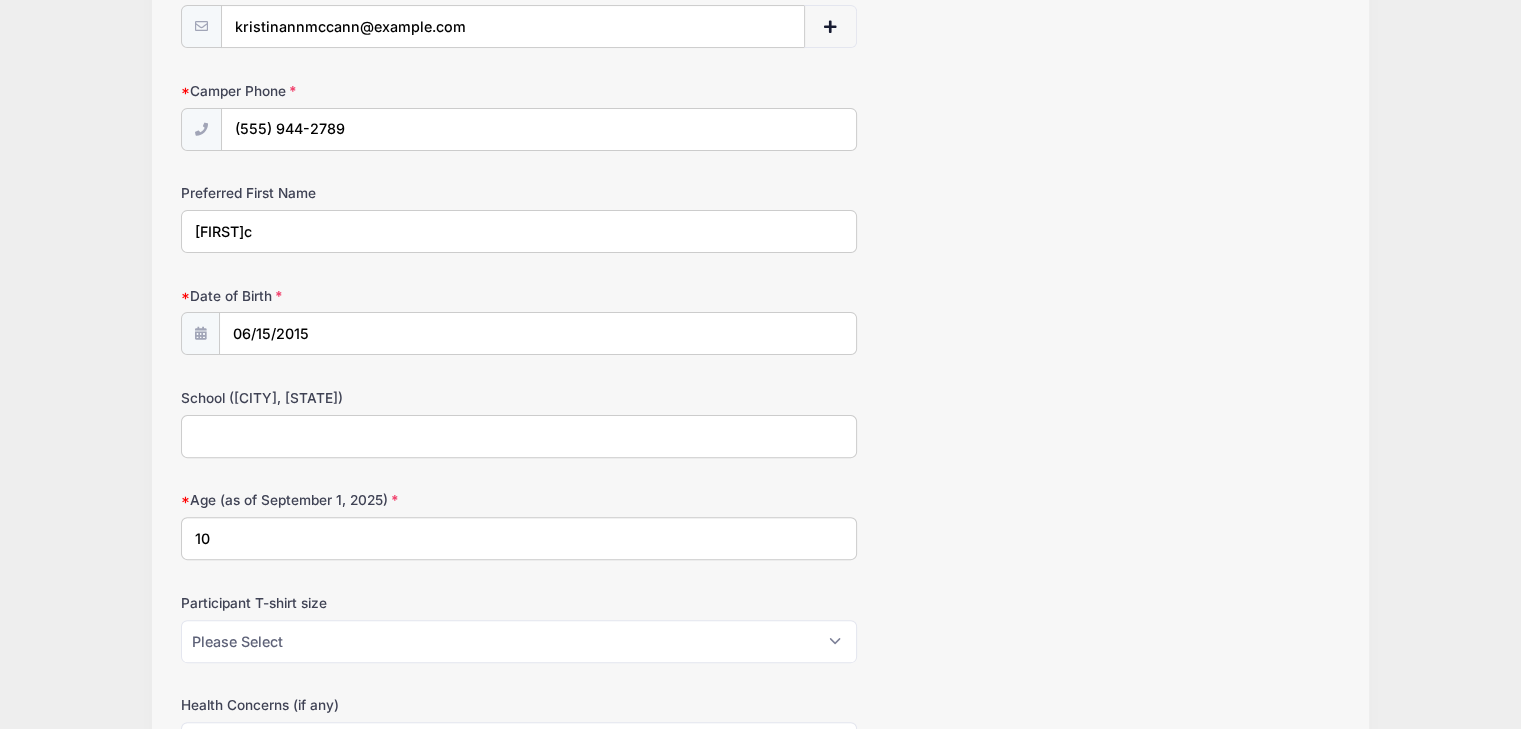 click on "School ([CITY], [STATE])" at bounding box center [519, 436] 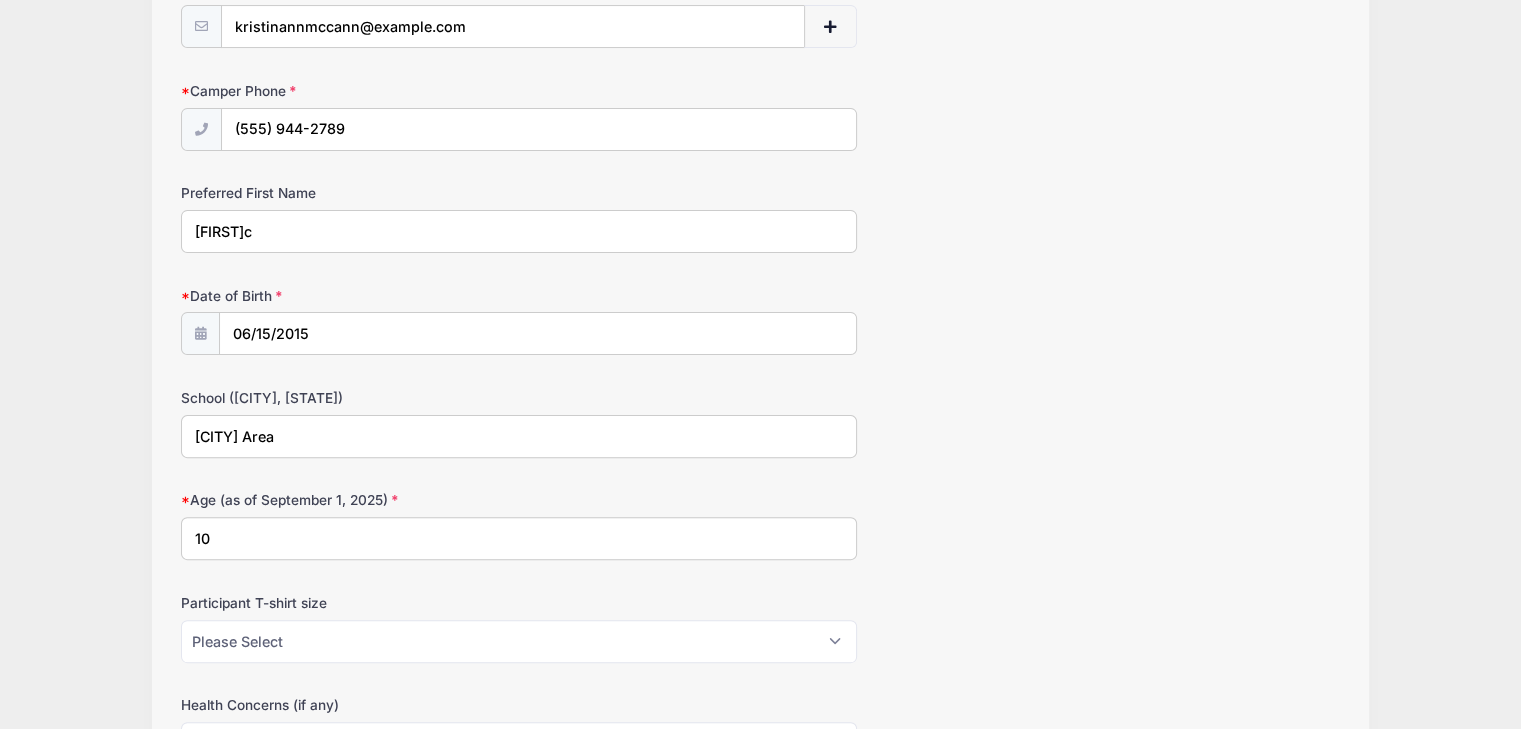 type on "[CITY] Area" 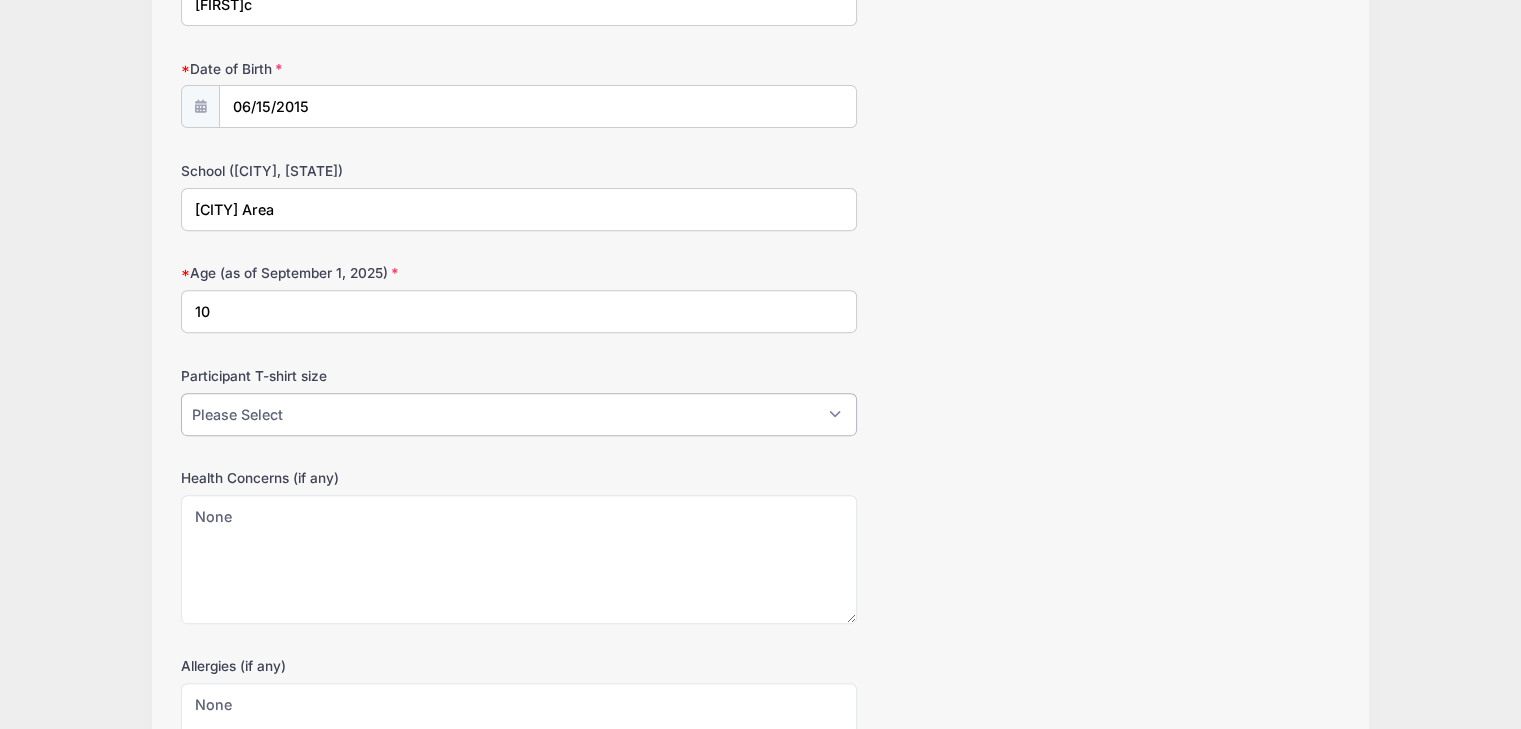 scroll, scrollTop: 800, scrollLeft: 0, axis: vertical 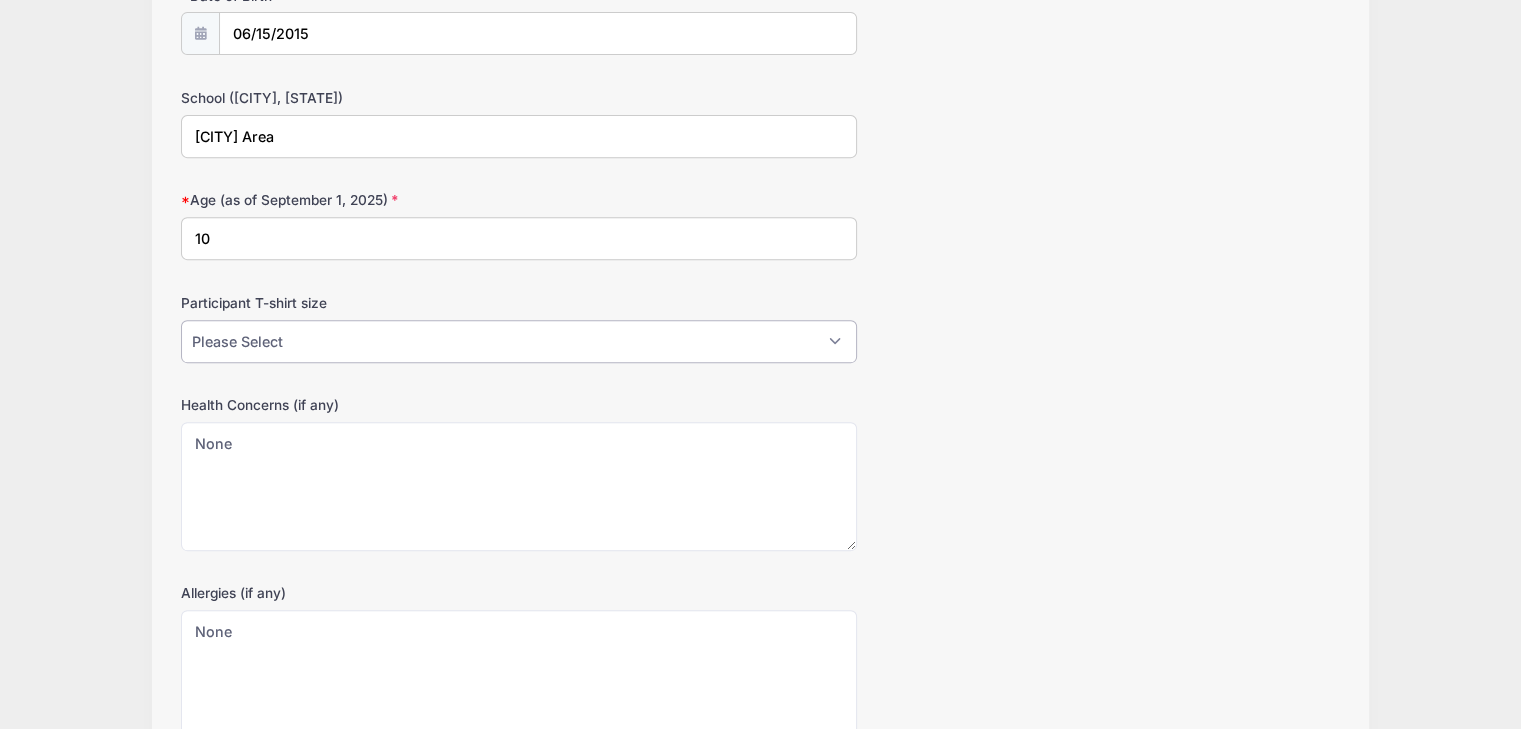 click on "Please Select Adult S
Adult M
Adult L
Adult XL" at bounding box center (519, 341) 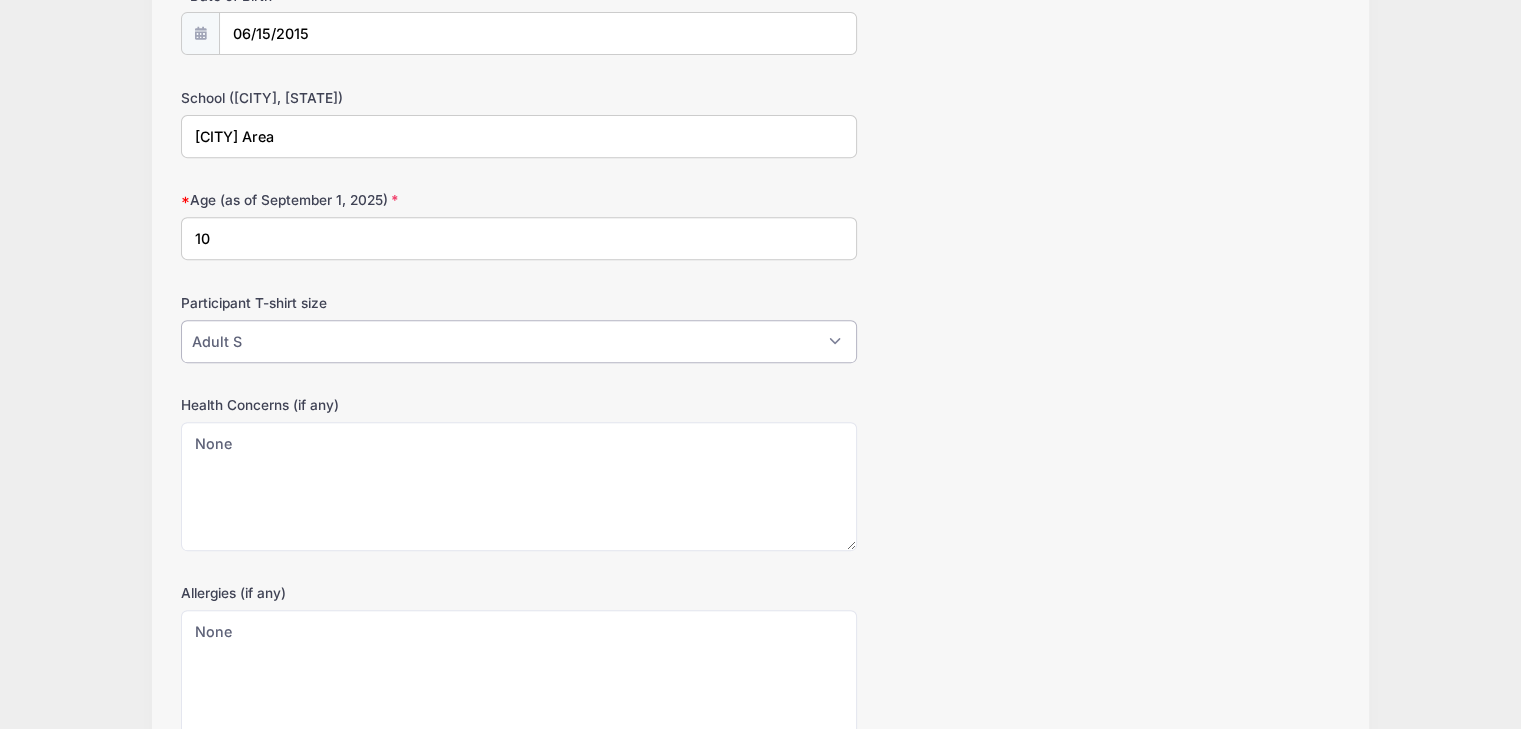 click on "Please Select Adult S
Adult M
Adult L
Adult XL" at bounding box center (519, 341) 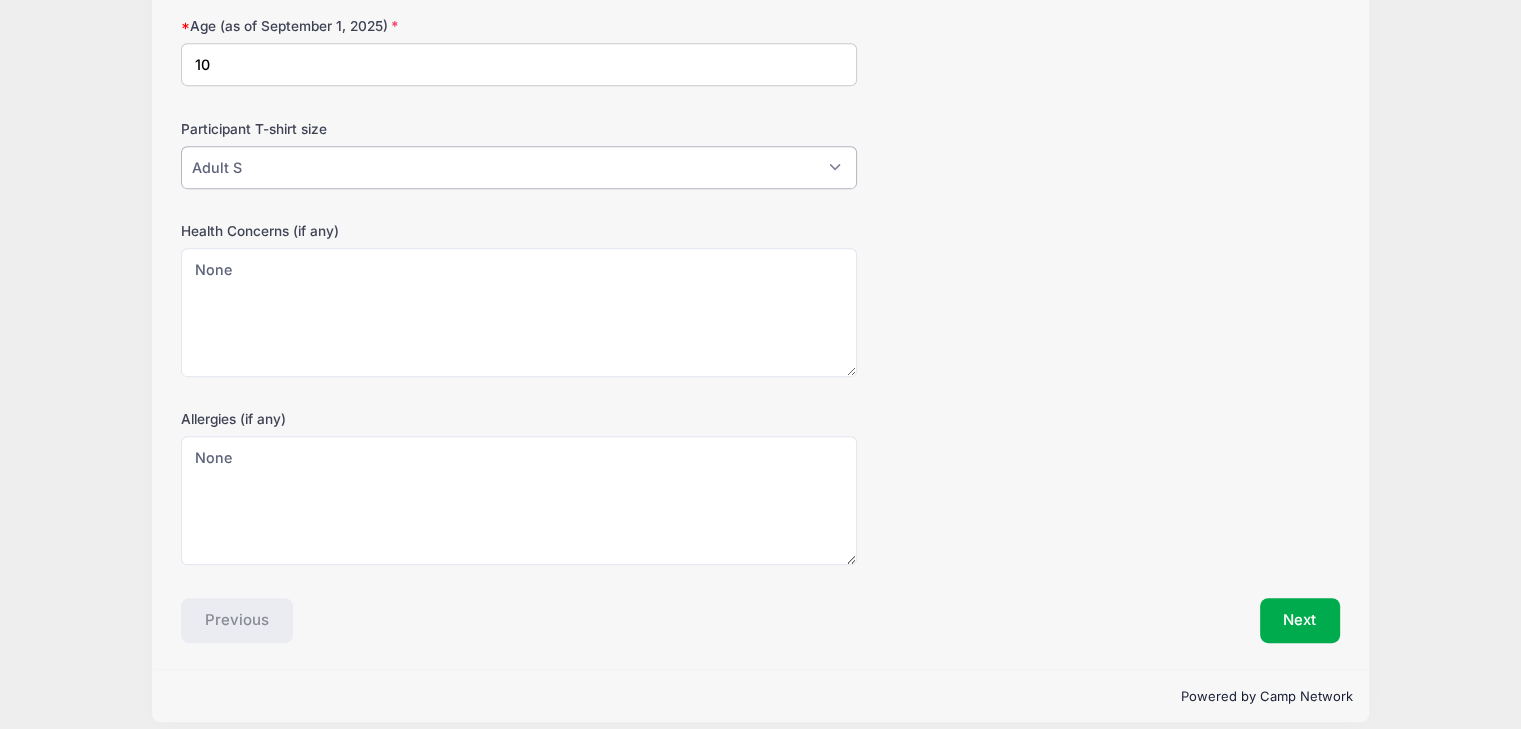 scroll, scrollTop: 988, scrollLeft: 0, axis: vertical 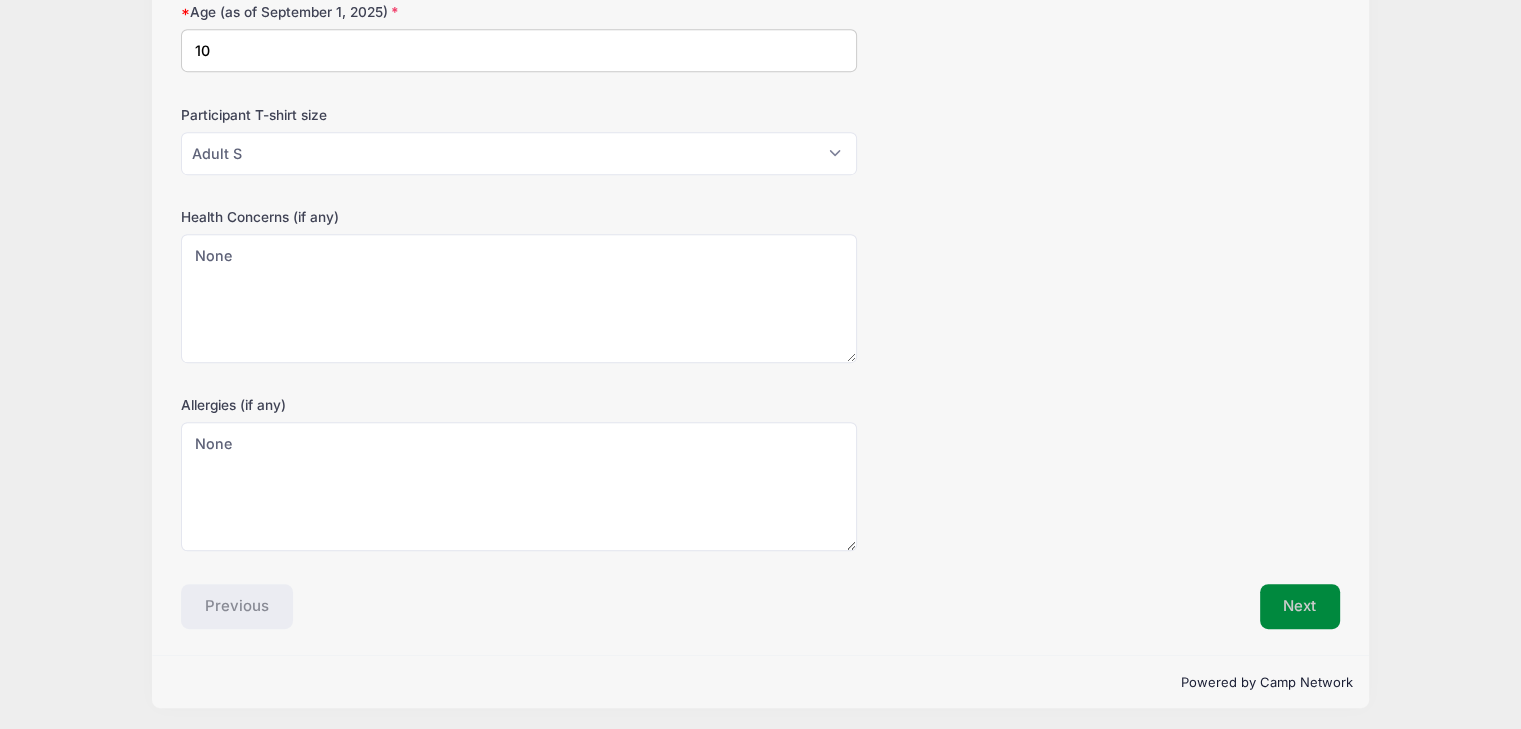 click on "Next" at bounding box center [1300, 607] 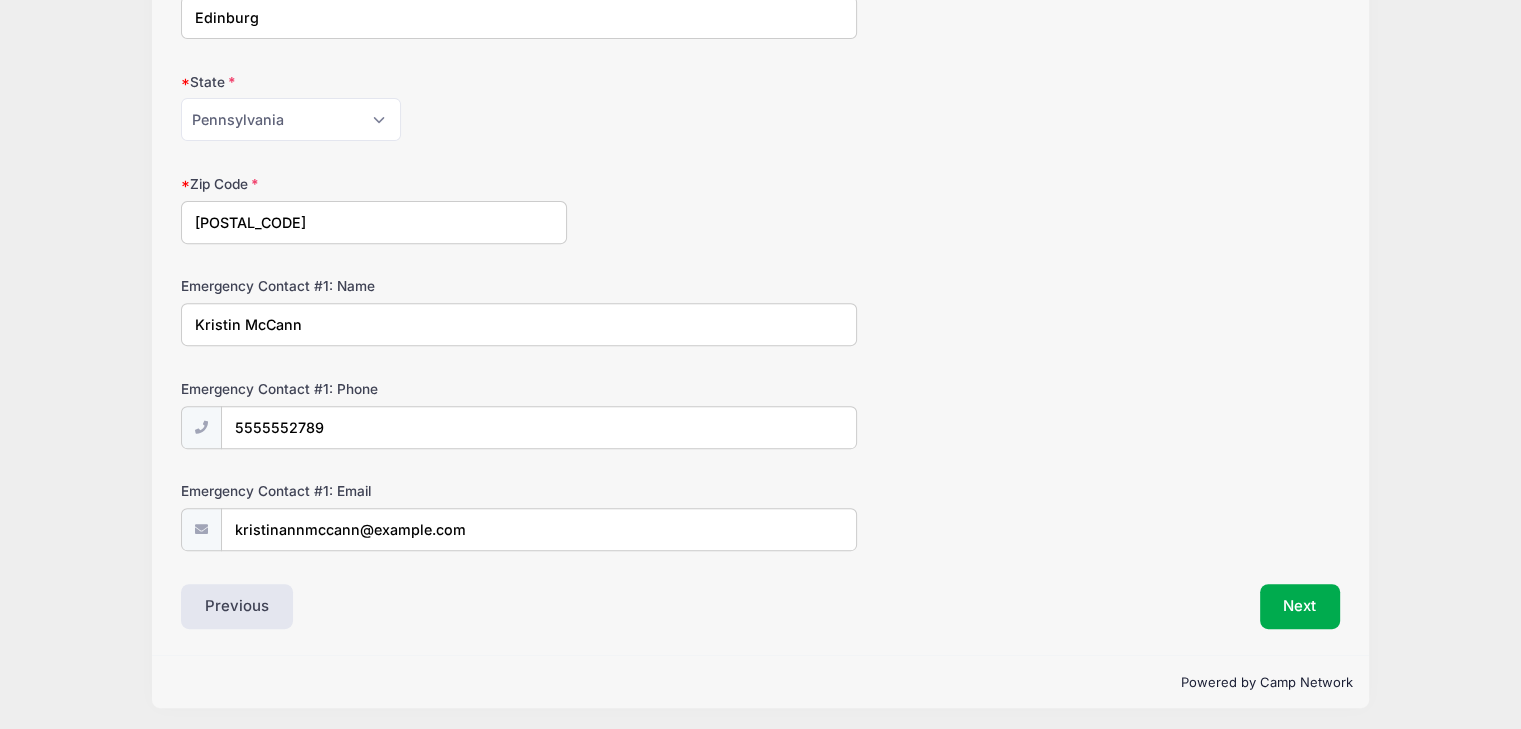 scroll, scrollTop: 714, scrollLeft: 0, axis: vertical 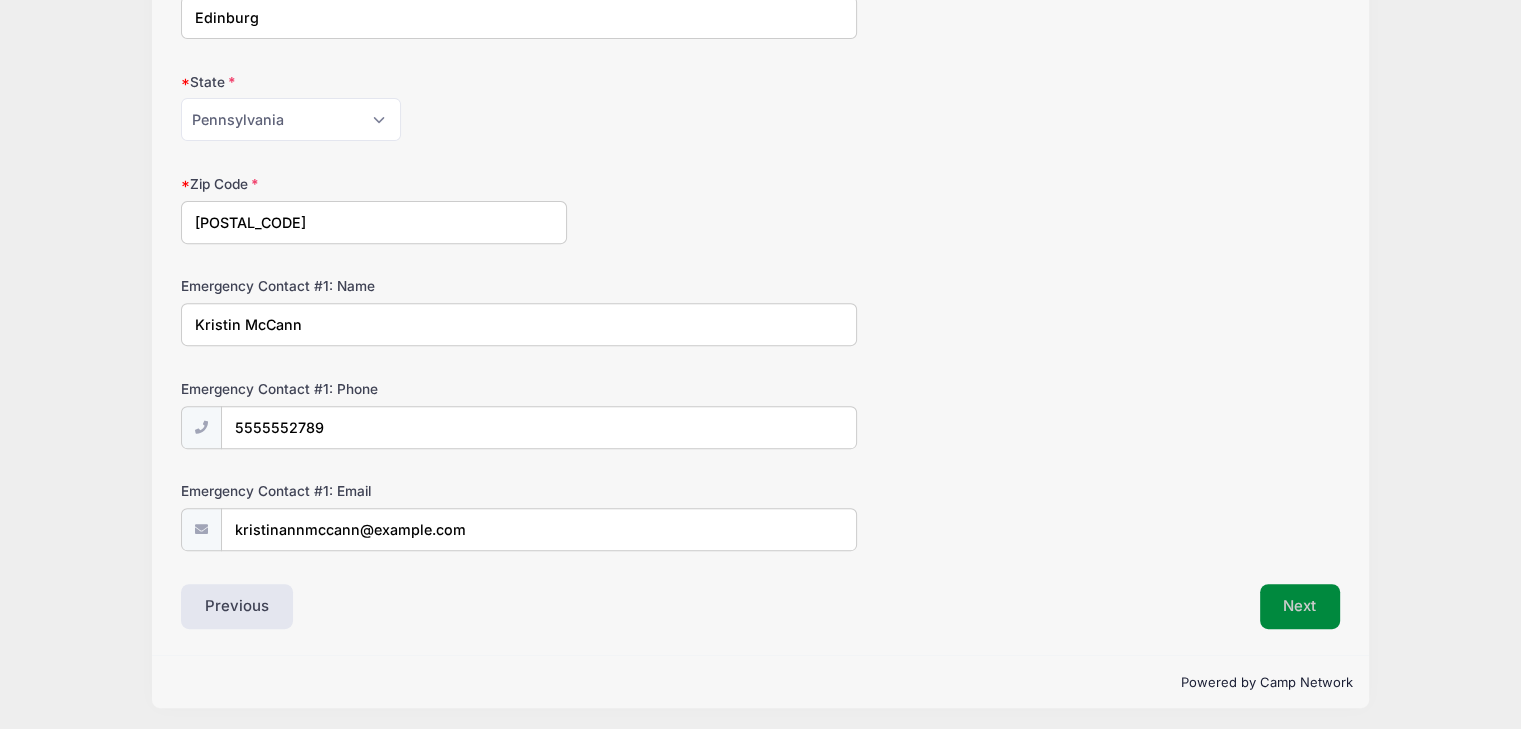 click on "Next" at bounding box center [1300, 607] 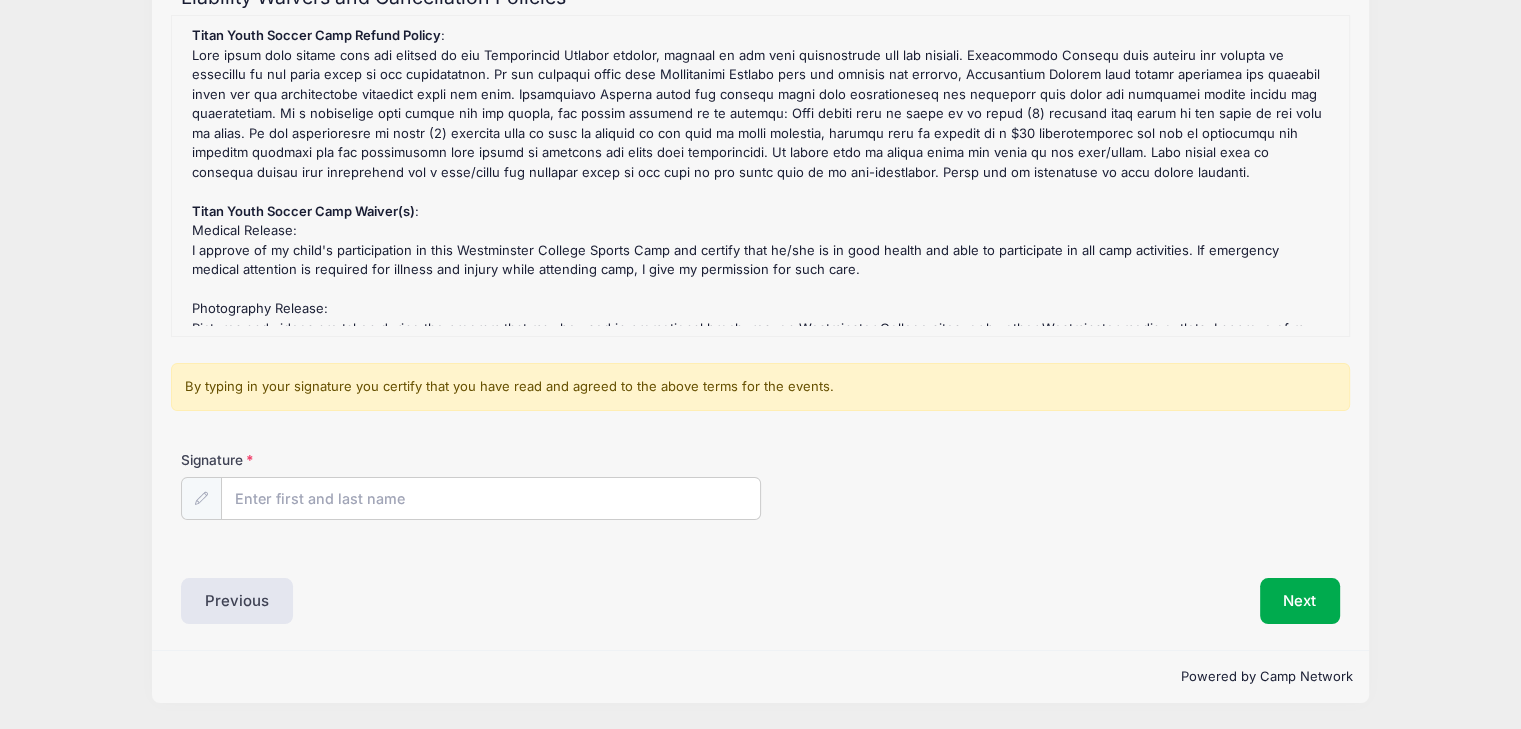scroll, scrollTop: 6, scrollLeft: 0, axis: vertical 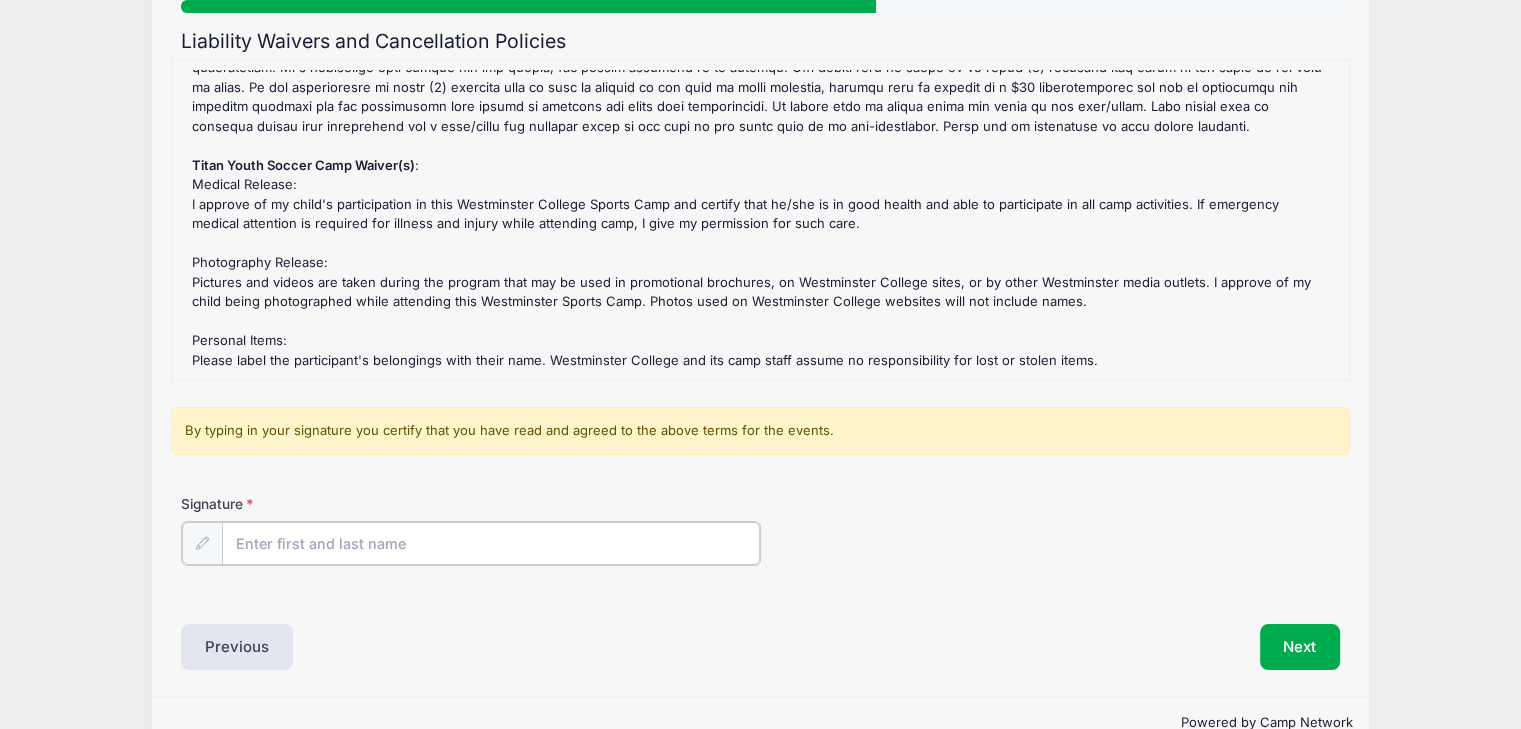 click on "Signature" at bounding box center [491, 543] 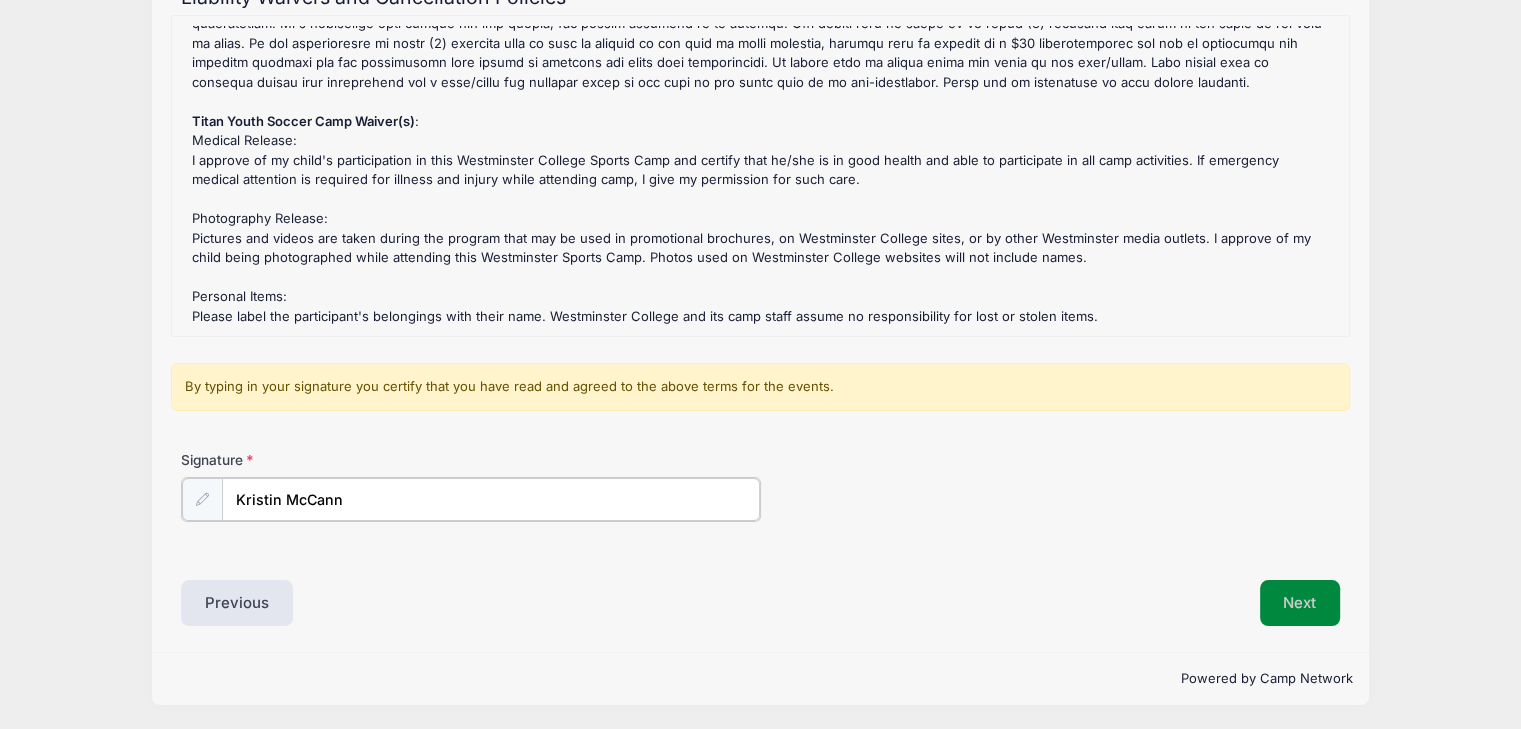 type on "Kristin McCann" 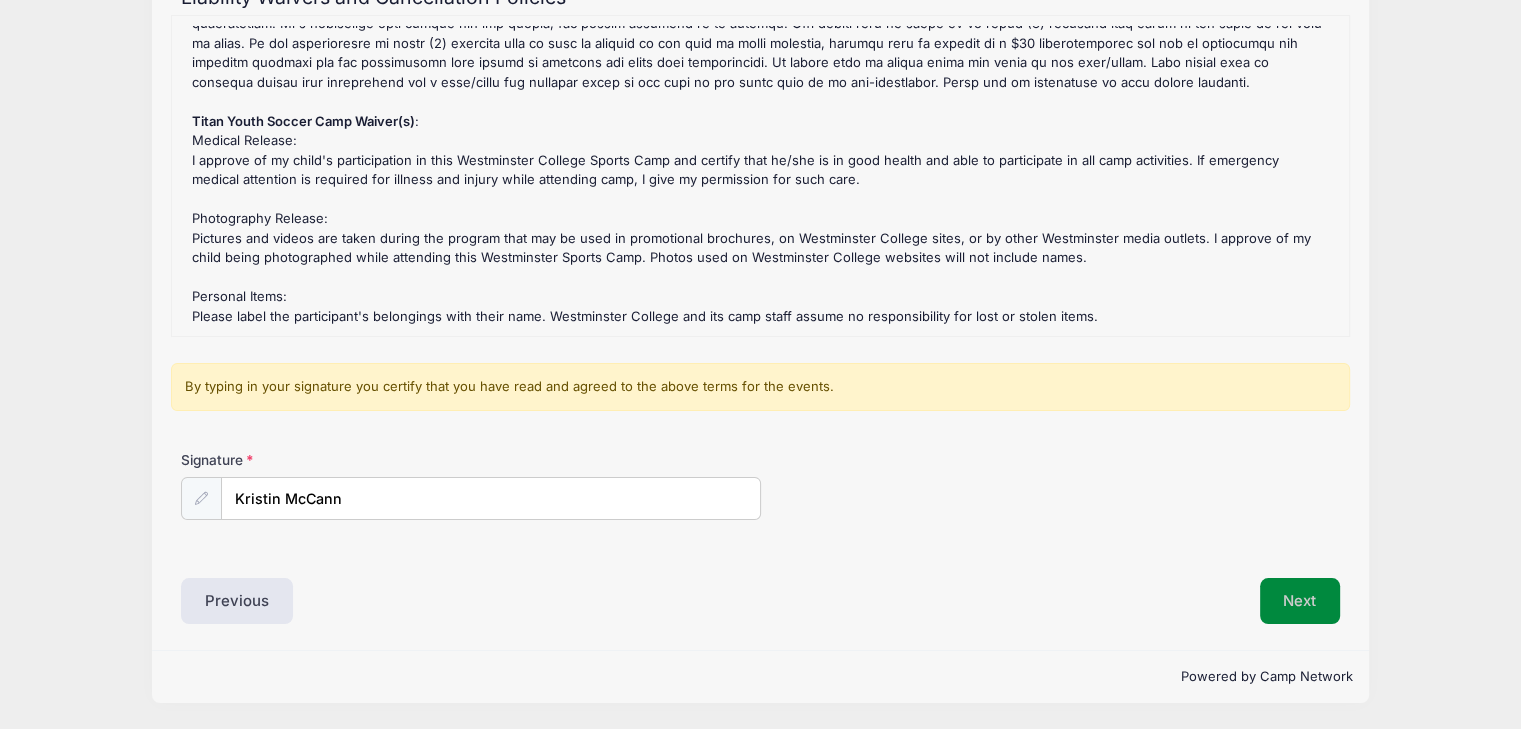 click on "Next" at bounding box center (1300, 601) 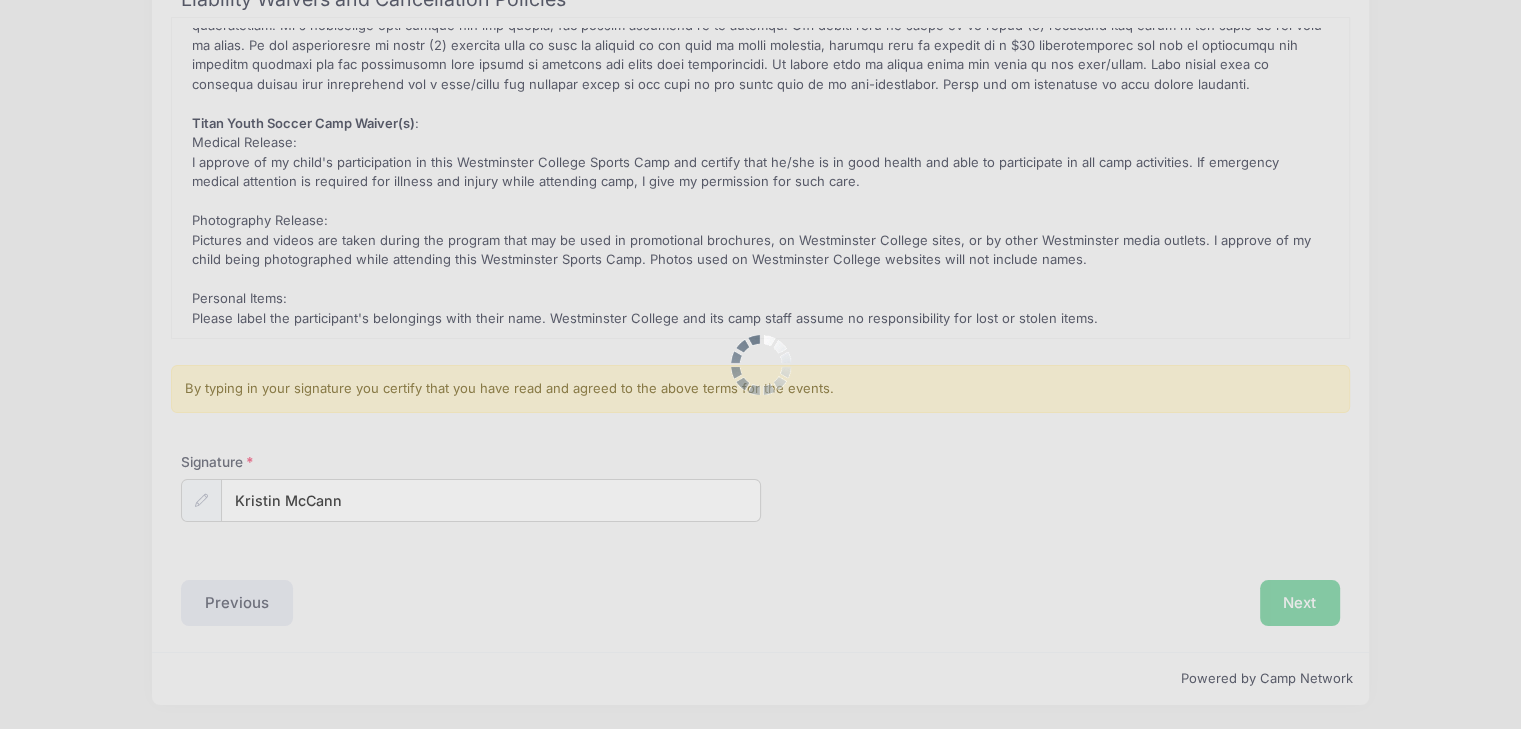 scroll, scrollTop: 0, scrollLeft: 0, axis: both 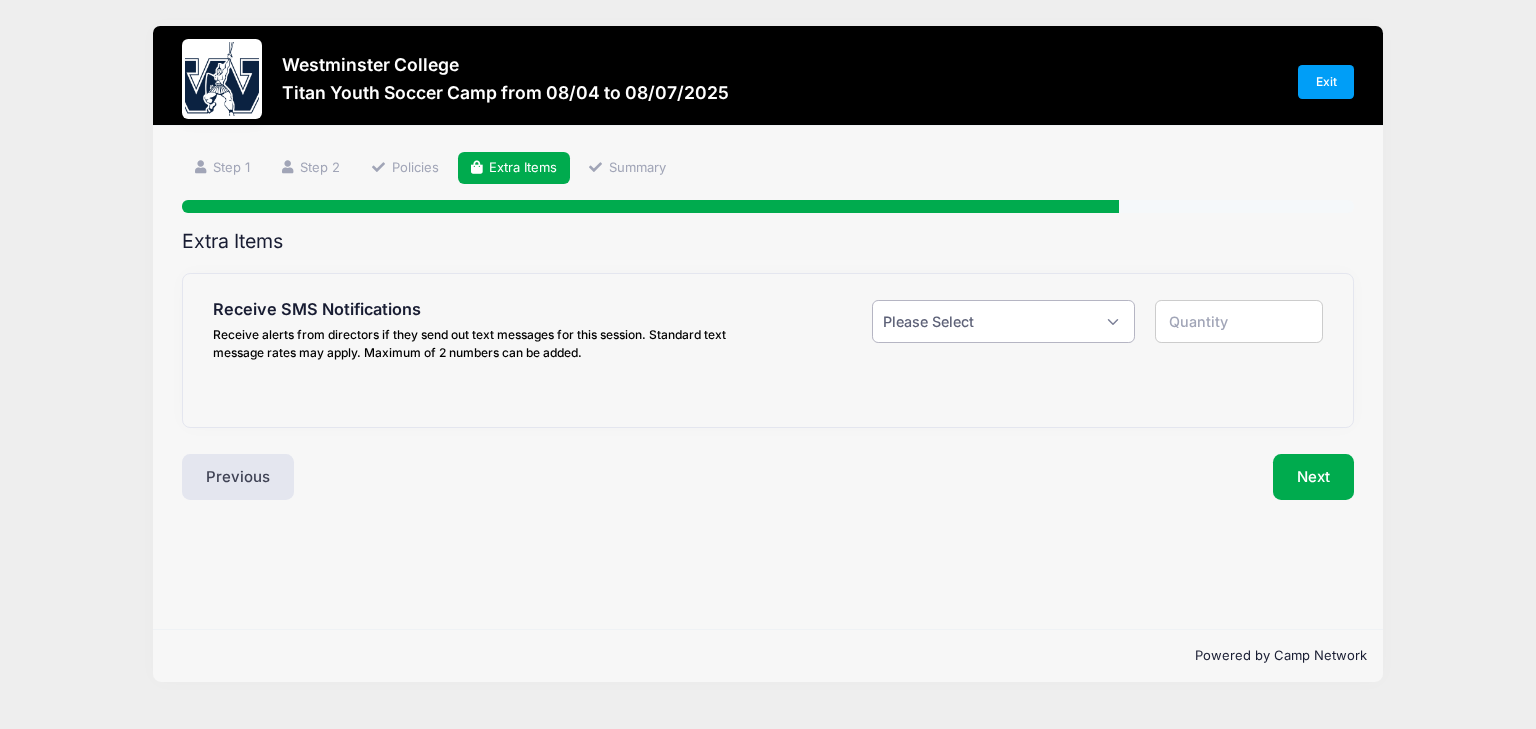 click on "Please Select Yes ($0.00)
No" at bounding box center (1003, 321) 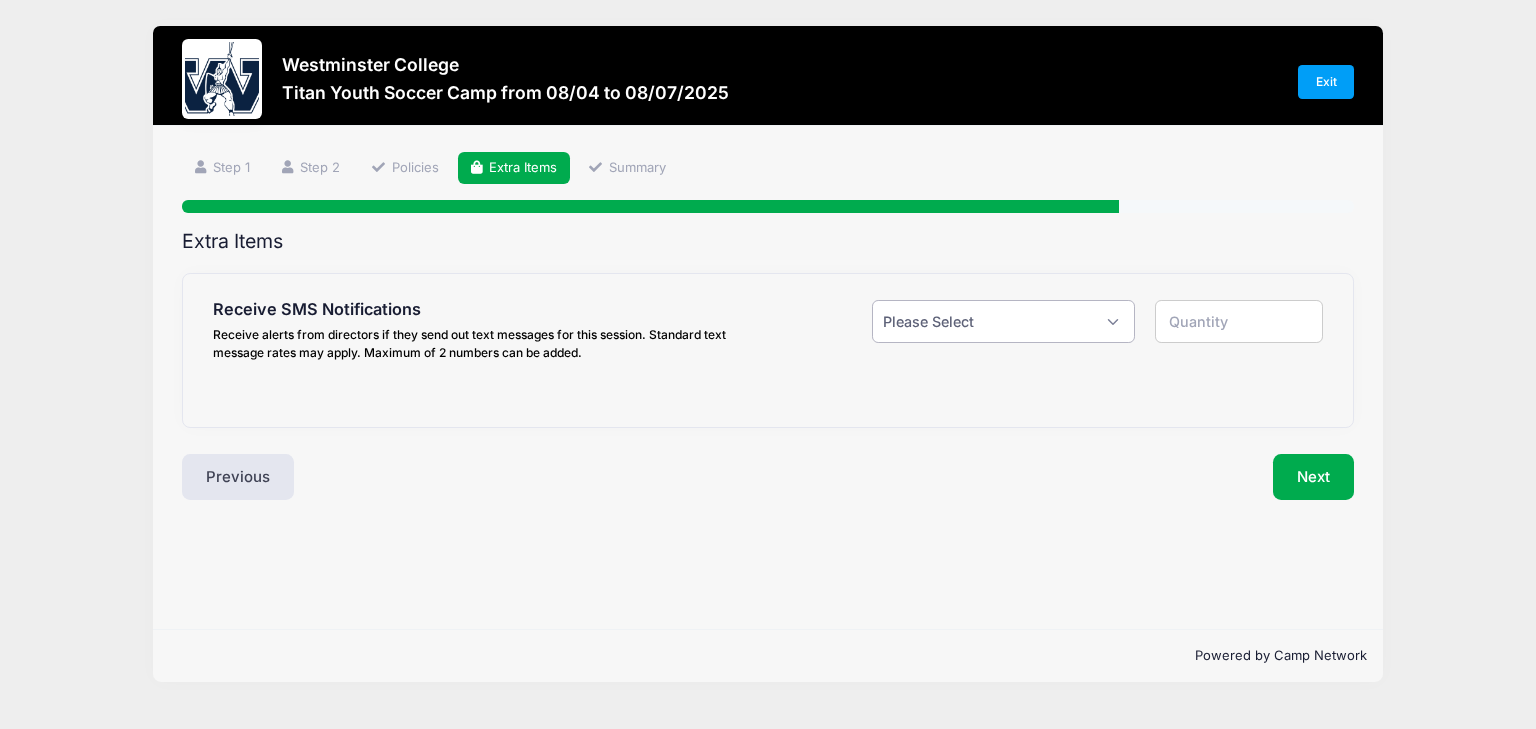 select on "1" 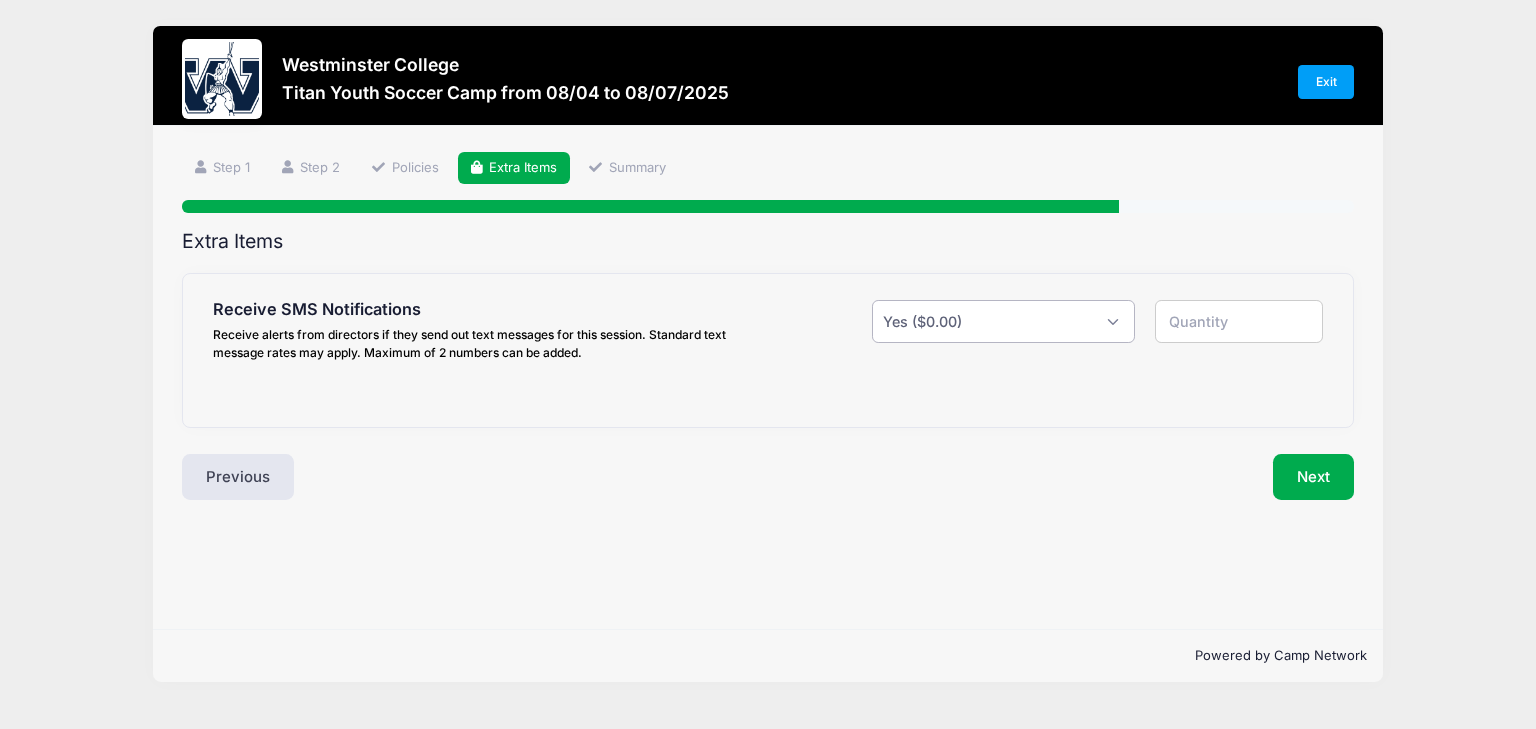 click on "Please Select Yes ($0.00)
No" at bounding box center [1003, 321] 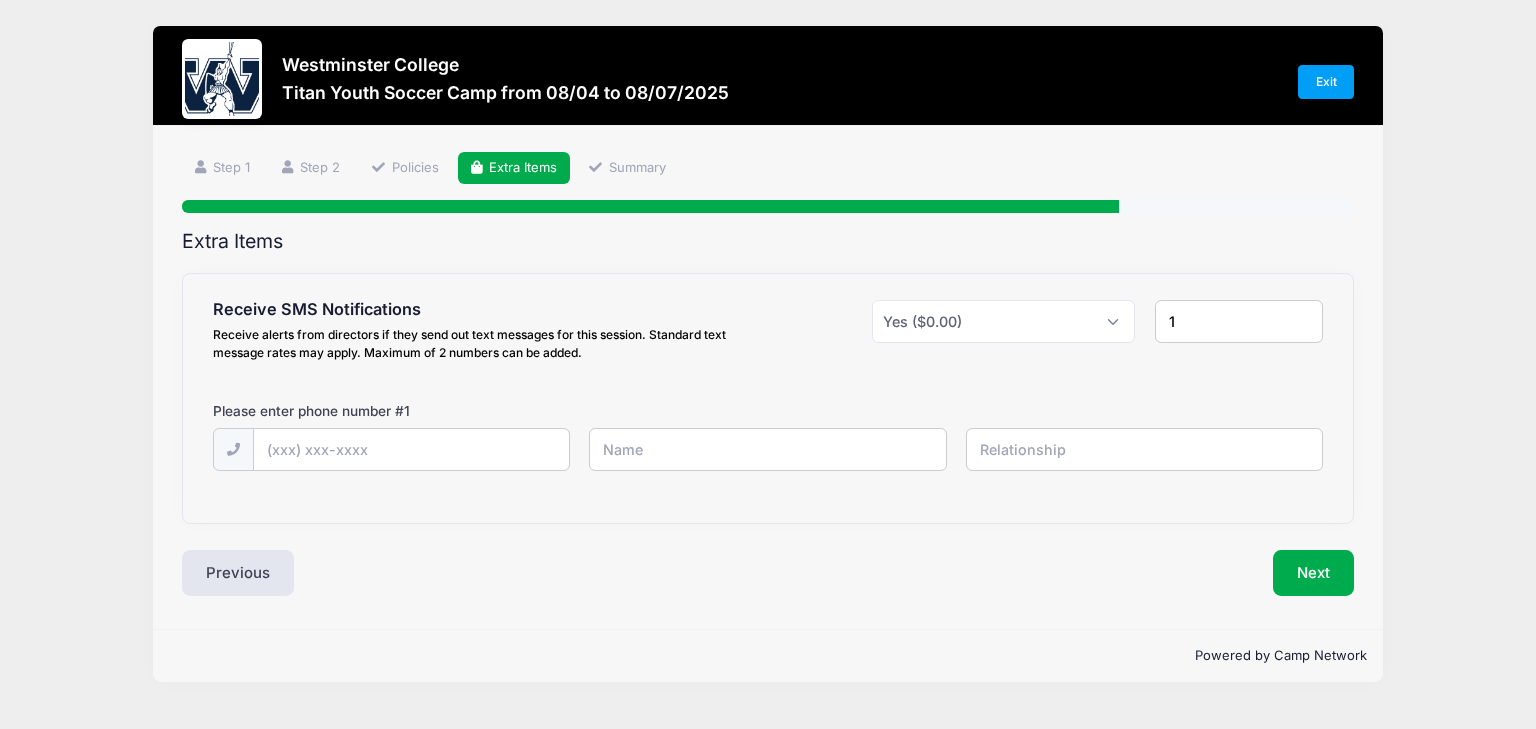 click on "1" at bounding box center (1239, 321) 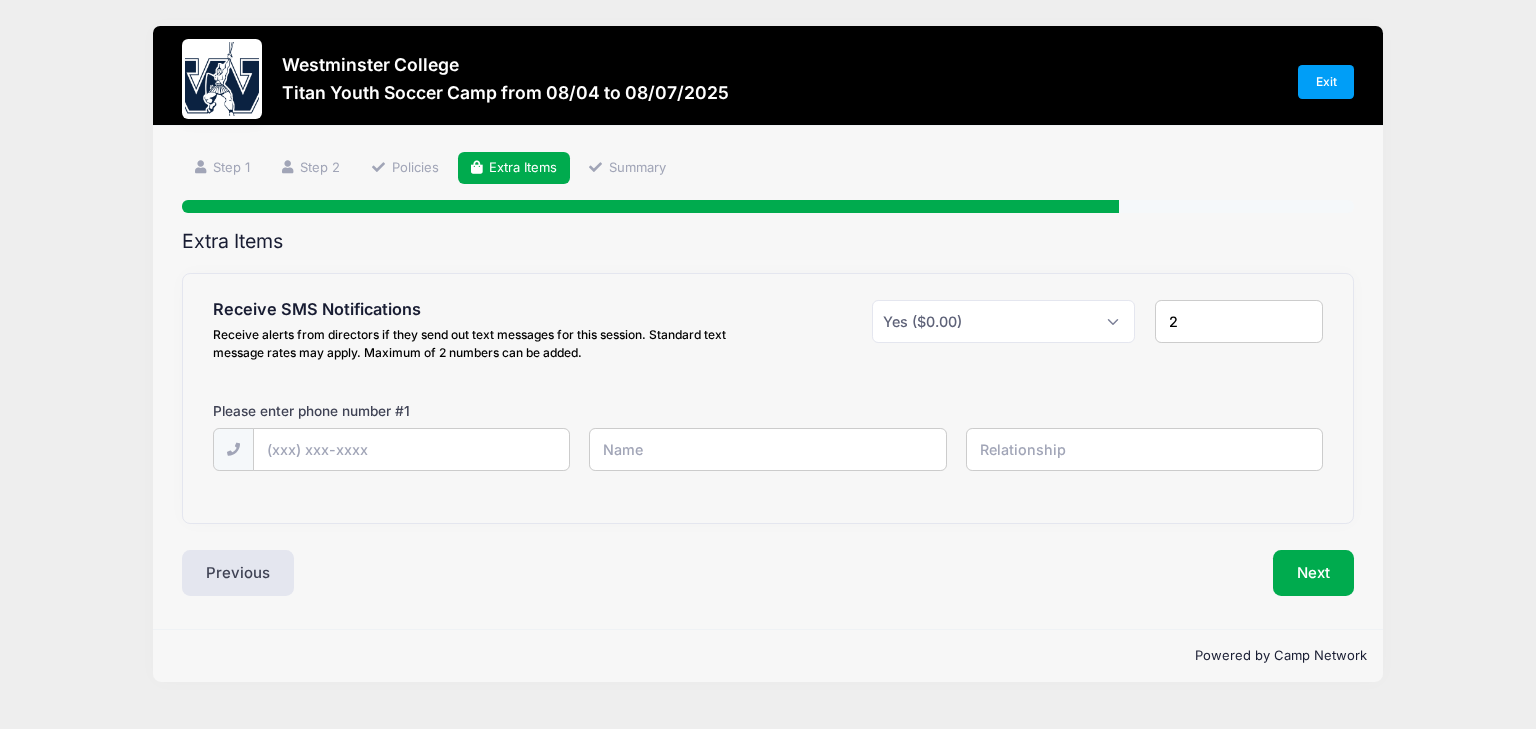 type on "2" 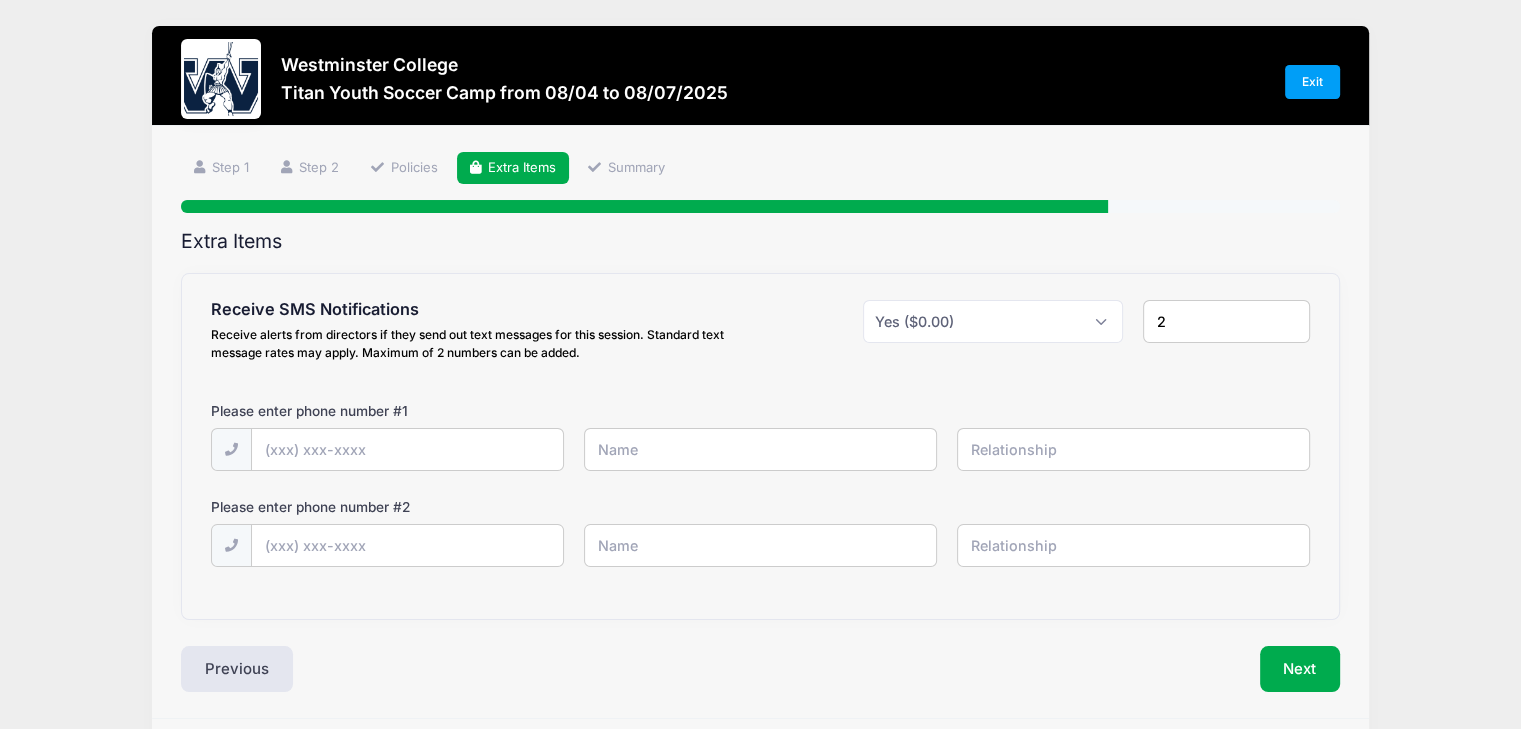 click on "2" at bounding box center [1226, 321] 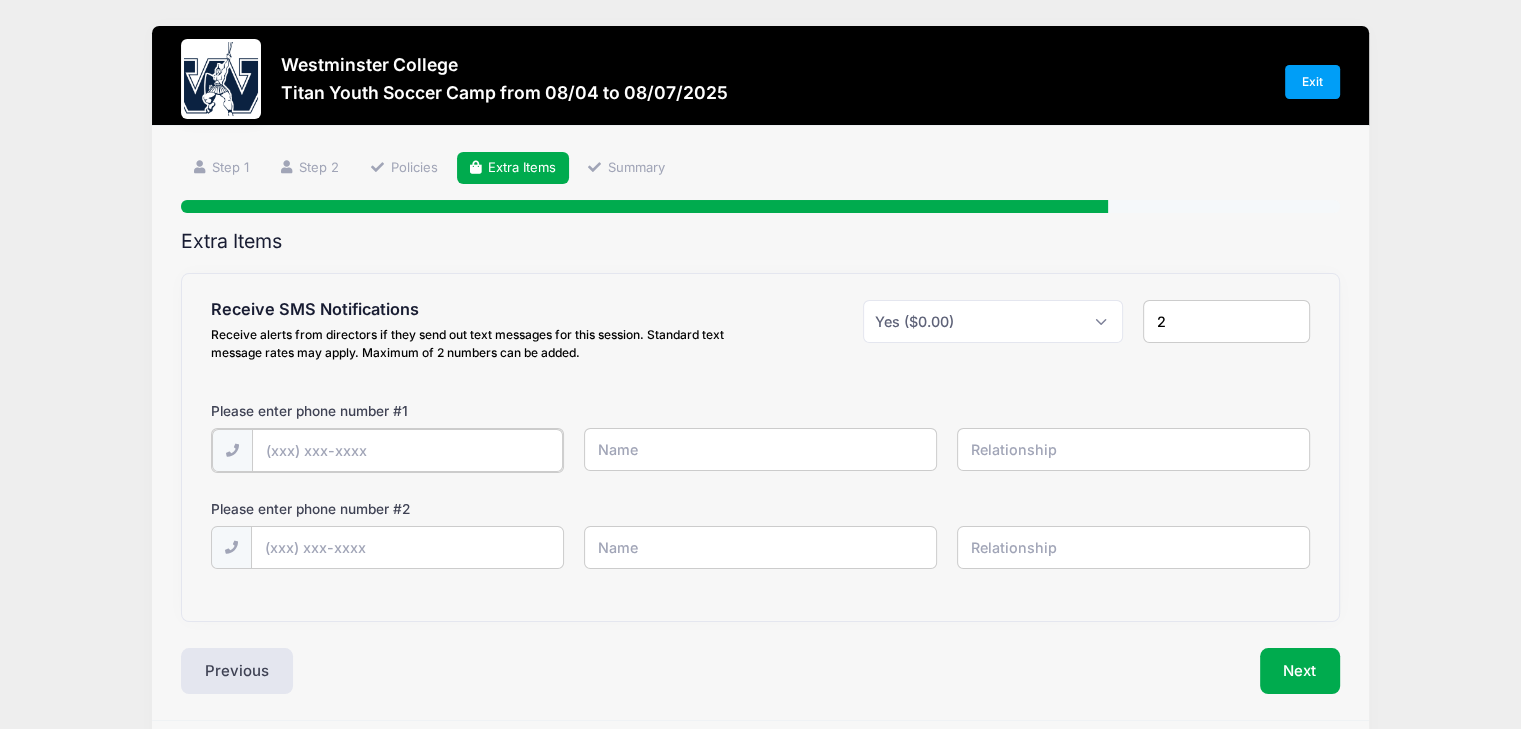 click at bounding box center [0, 0] 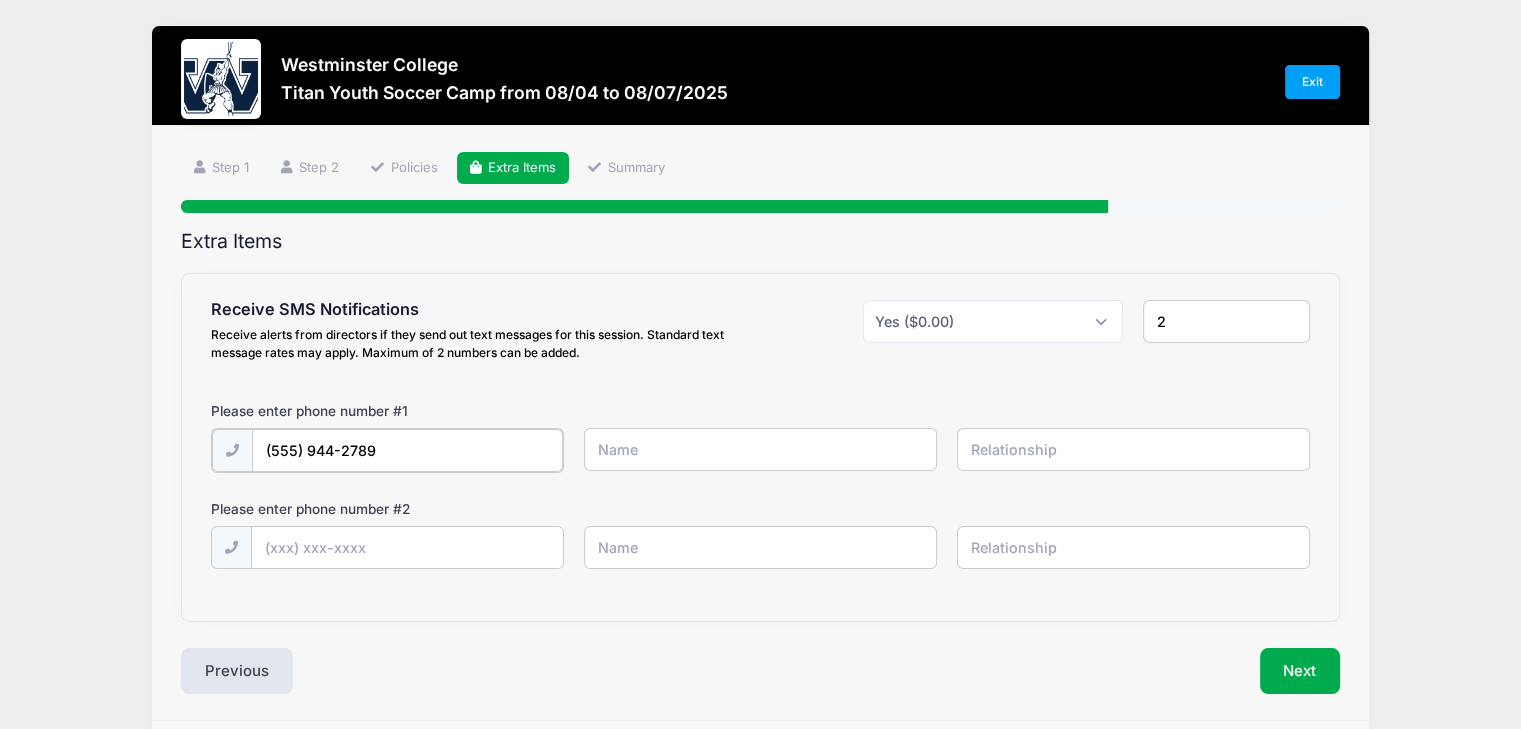 type on "(555) 944-2789" 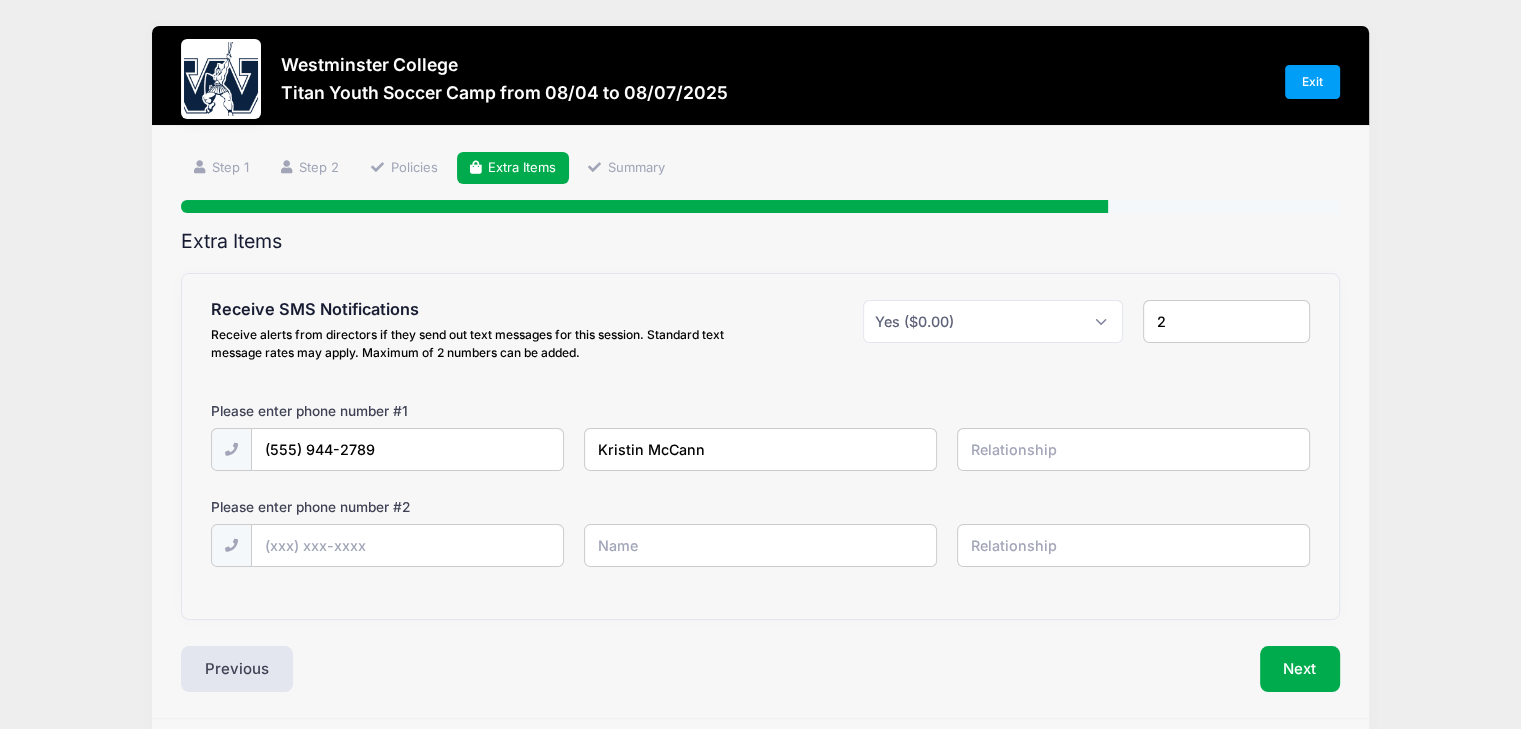 type on "Kristin McCann" 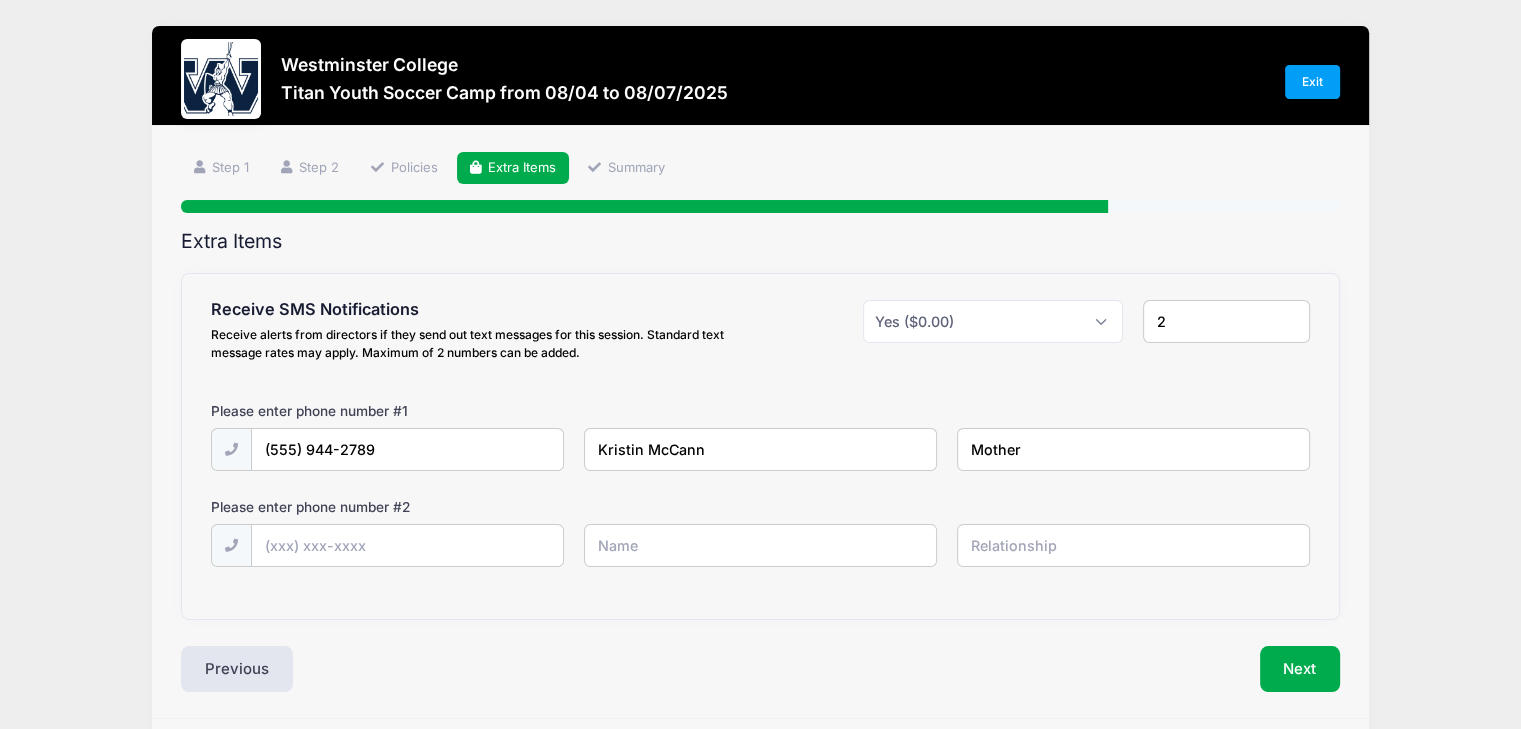 type on "Mother" 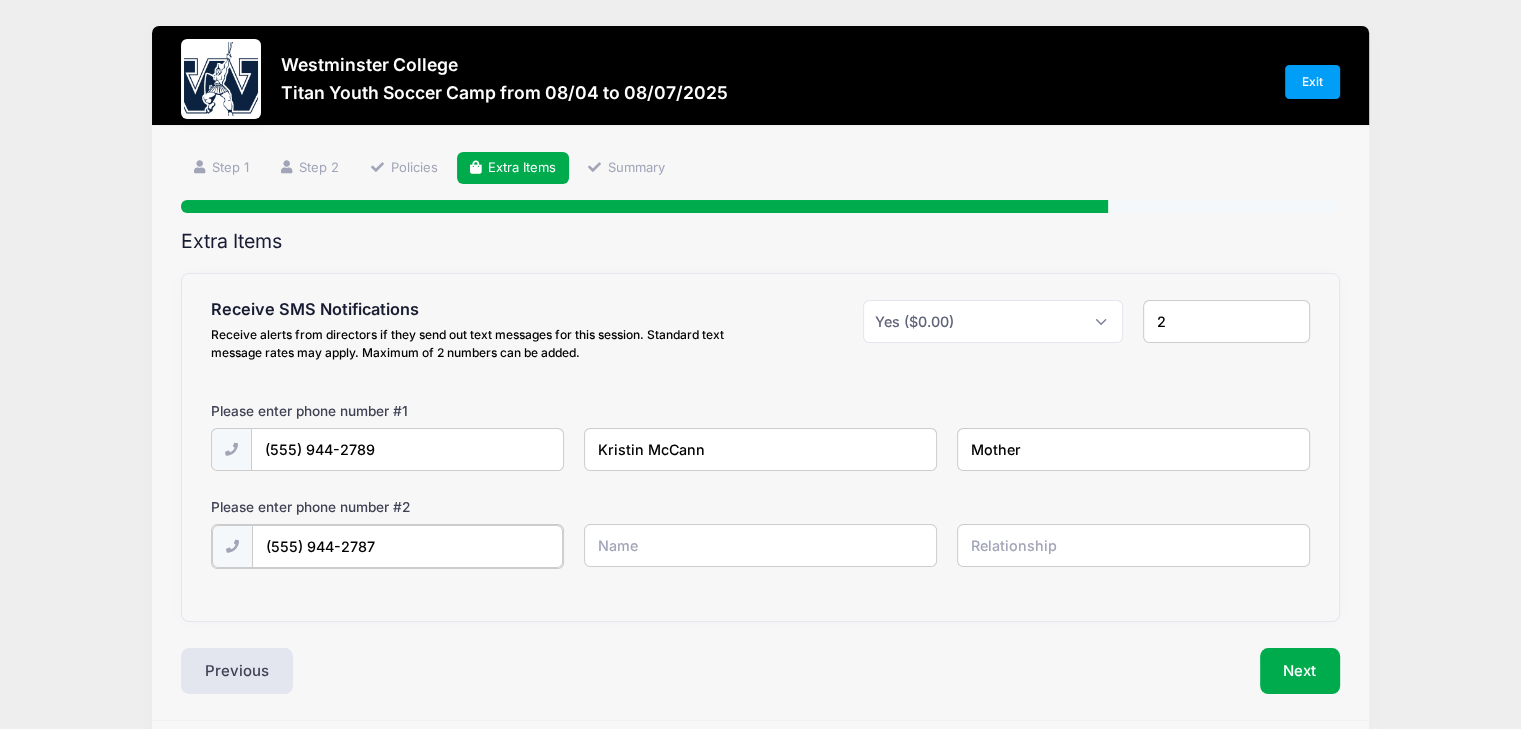 type on "(555) 944-2787" 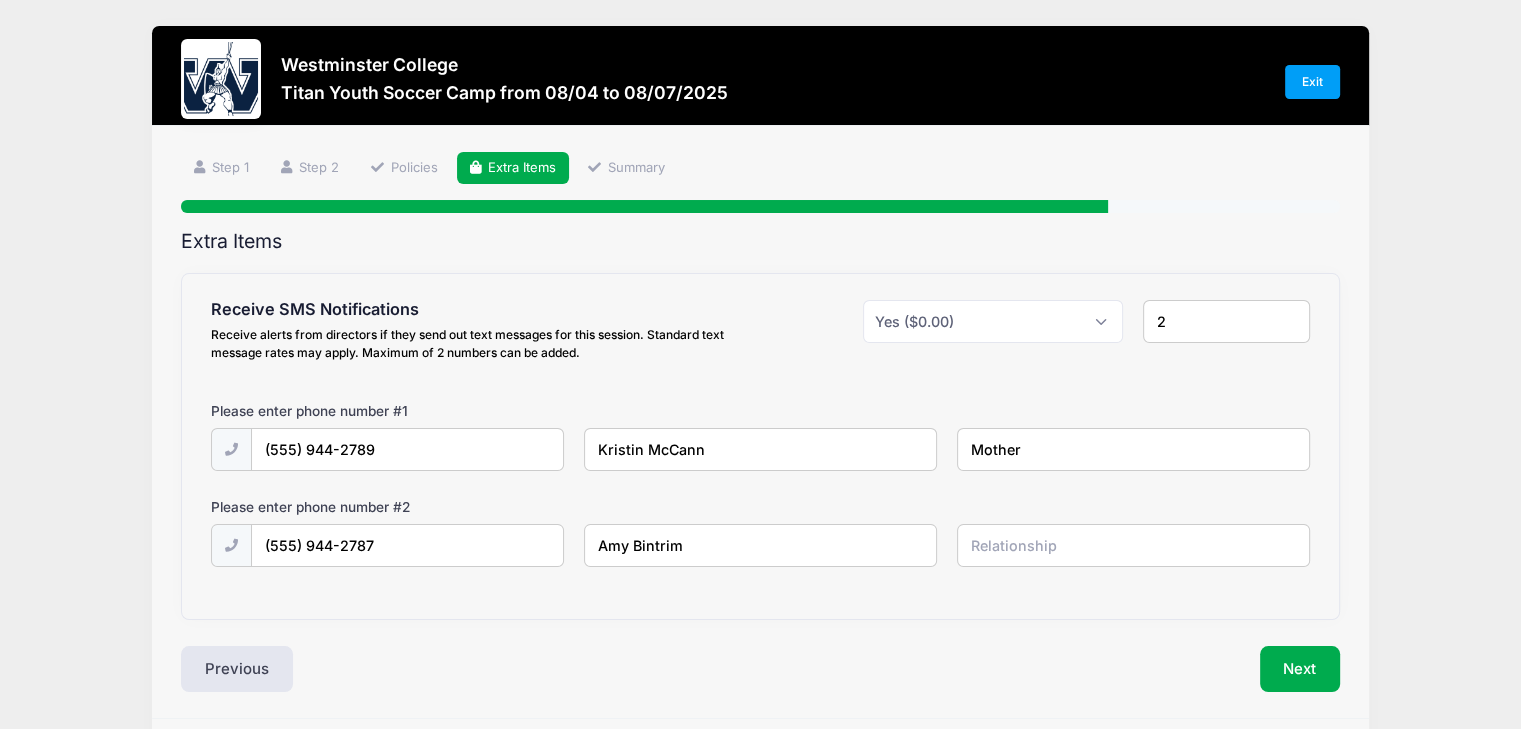 type on "Amy Bintrim" 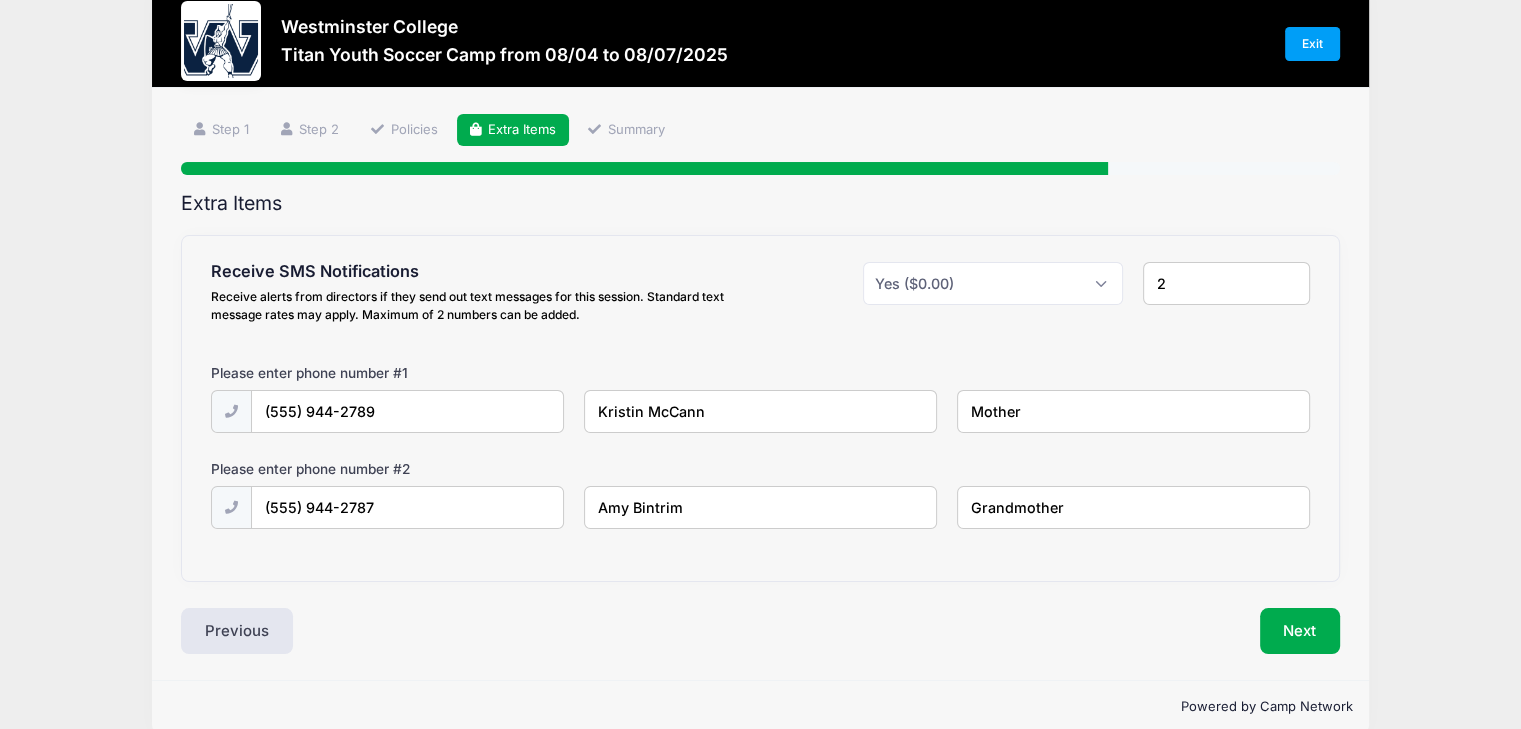 scroll, scrollTop: 66, scrollLeft: 0, axis: vertical 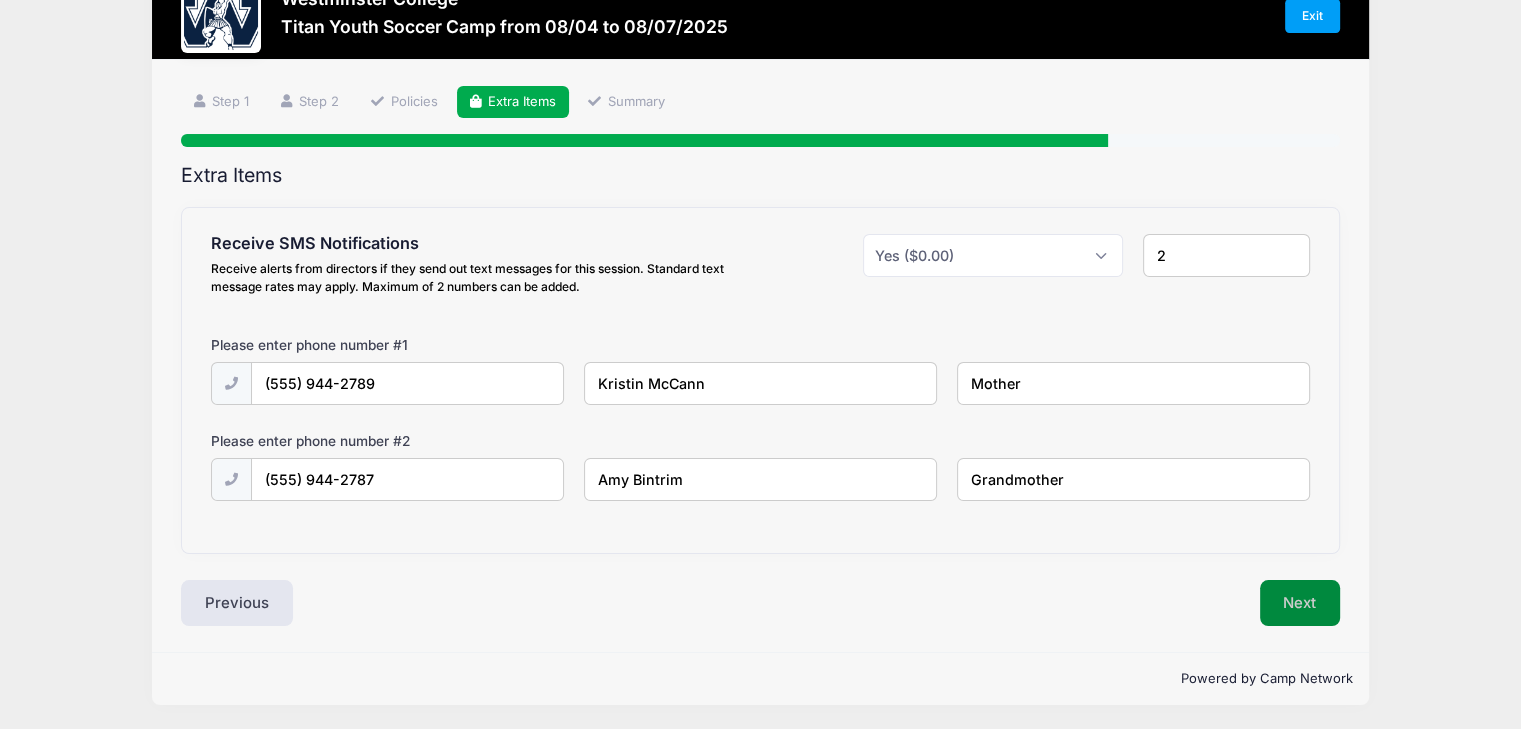 type on "Grandmother" 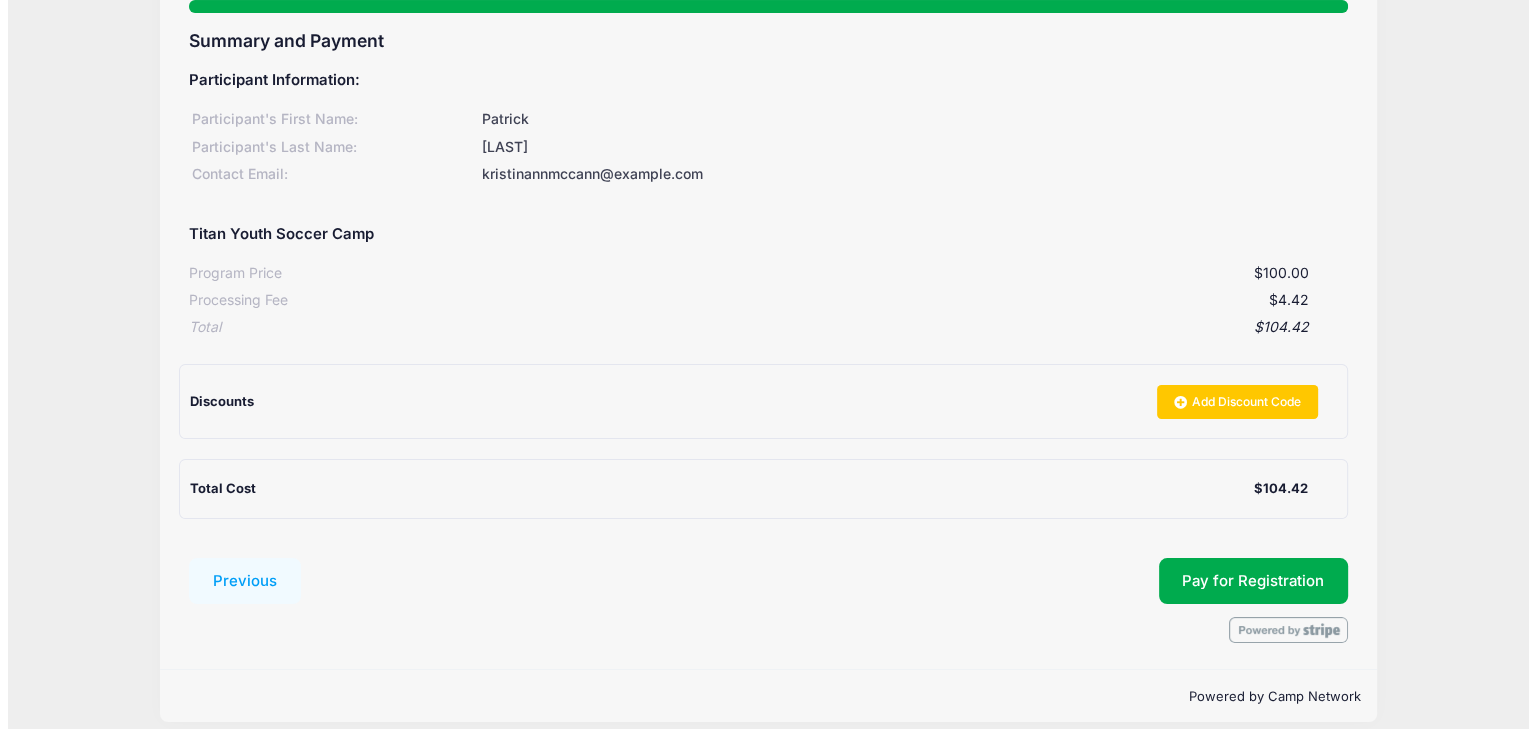 scroll, scrollTop: 218, scrollLeft: 0, axis: vertical 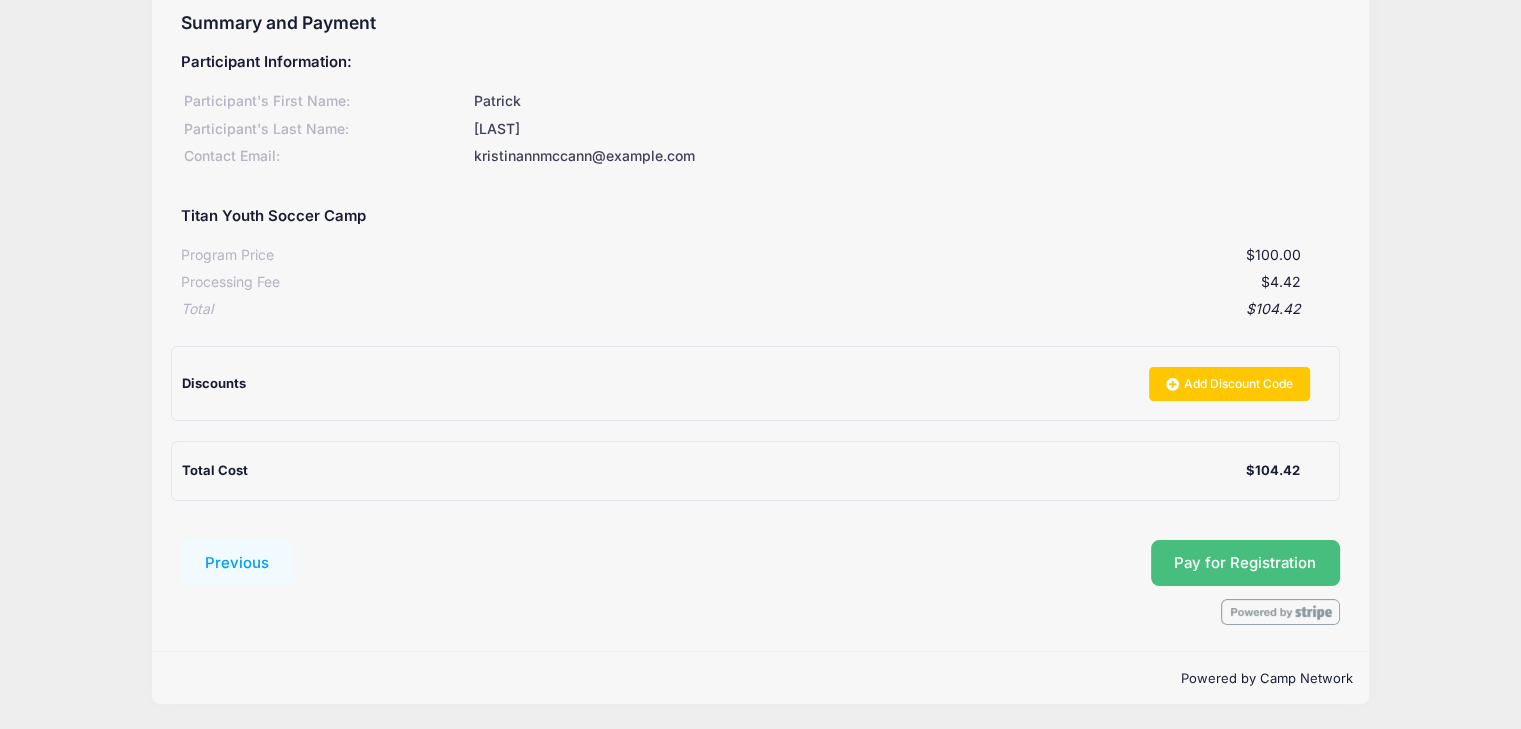 click on "Pay for Registration" at bounding box center [1246, 563] 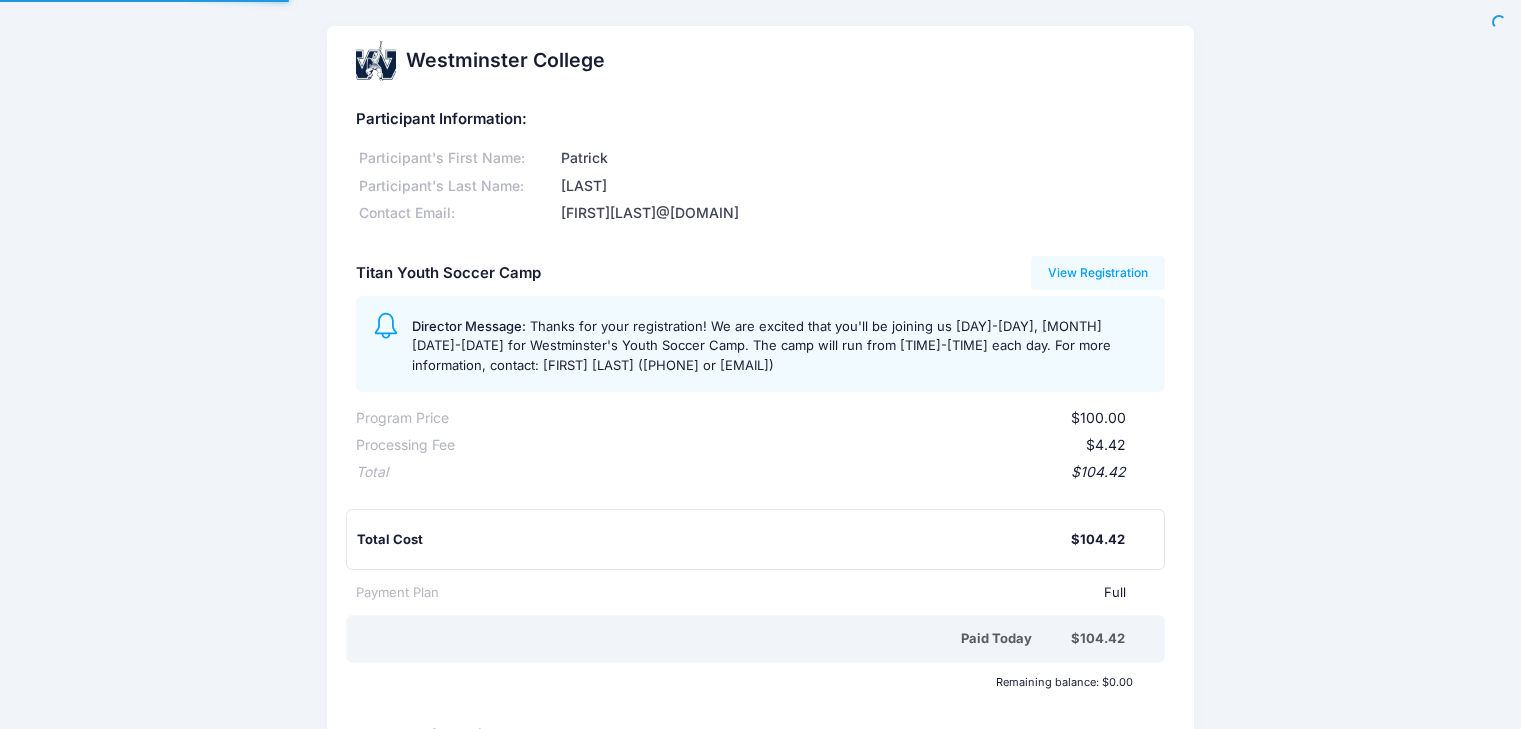 scroll, scrollTop: 0, scrollLeft: 0, axis: both 